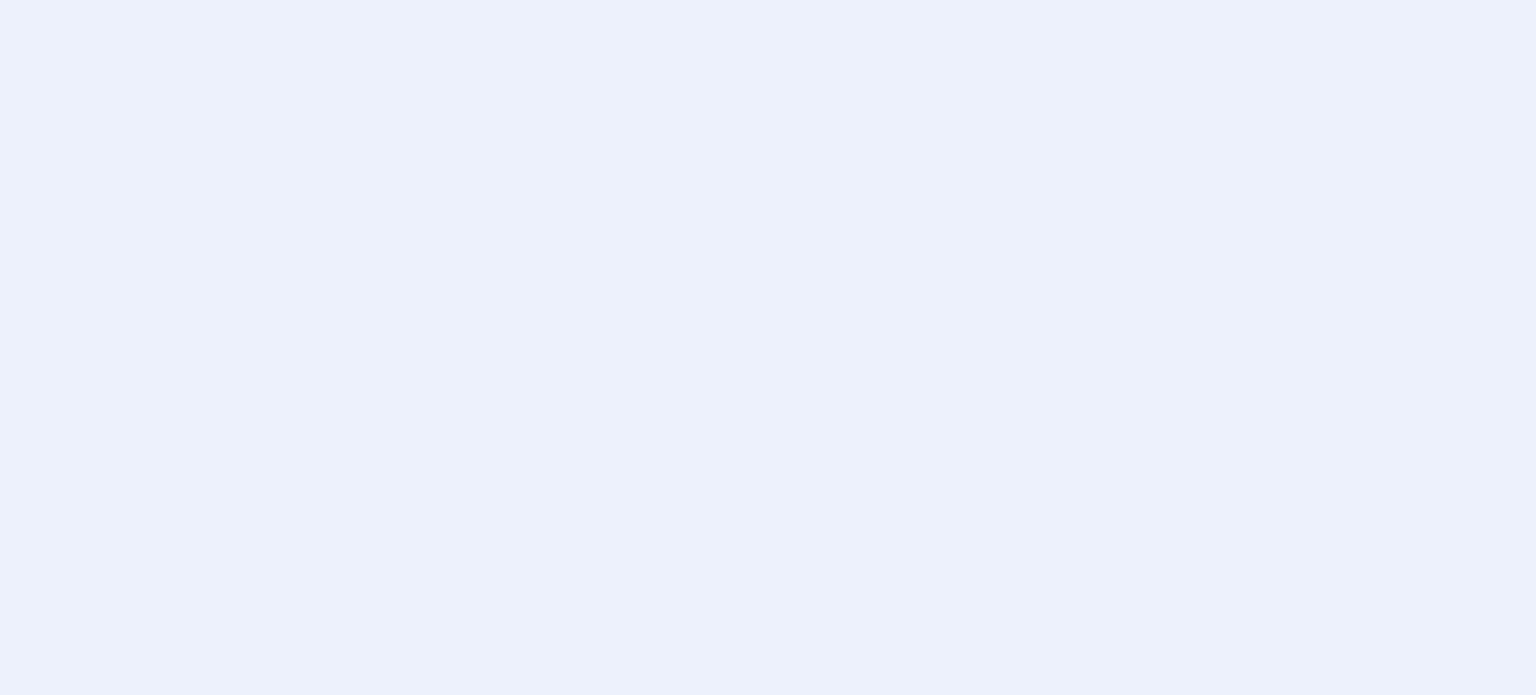 scroll, scrollTop: 0, scrollLeft: 0, axis: both 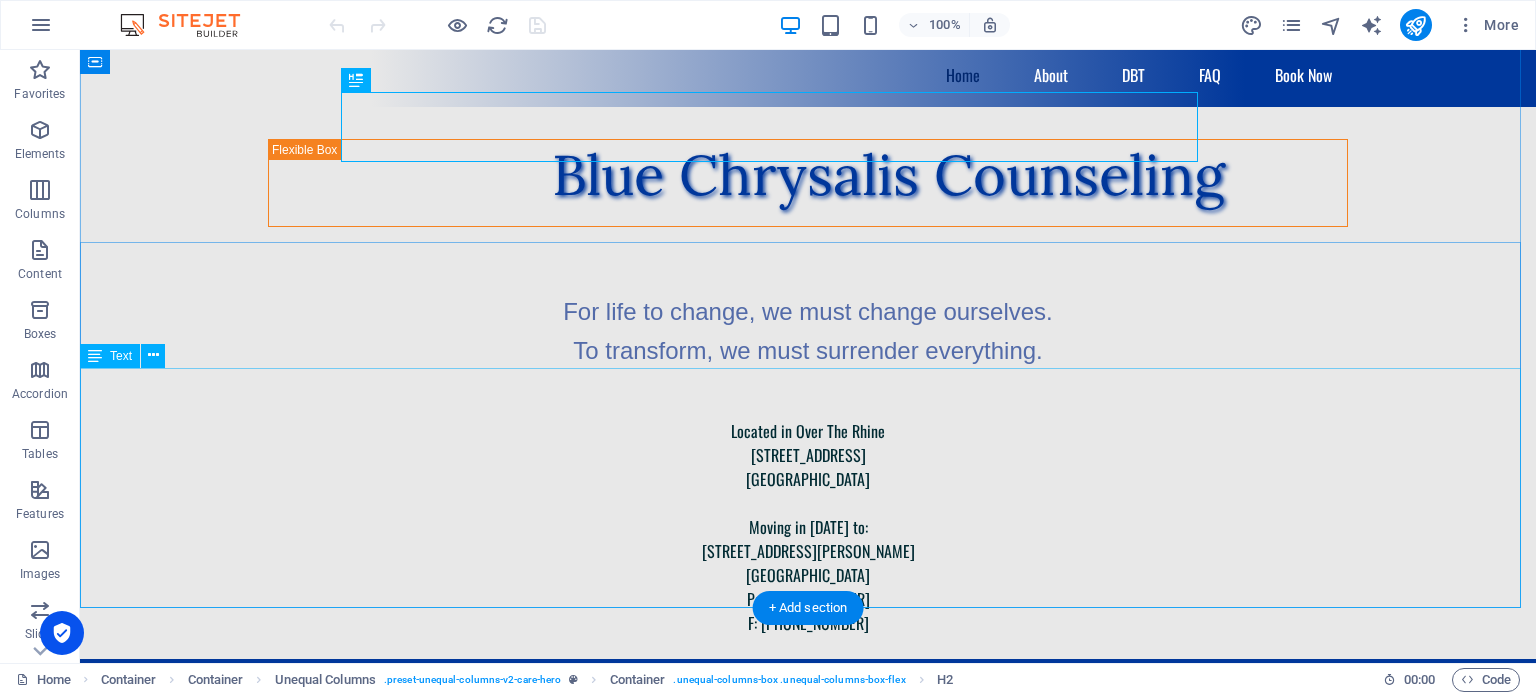 click on "Located in Over The Rhine [STREET_ADDRESS] Moving in [DATE] to: [STREET_ADDRESS][PERSON_NAME] P: [PHONE_NUMBER] F: [PHONE_NUMBER]" at bounding box center (808, 539) 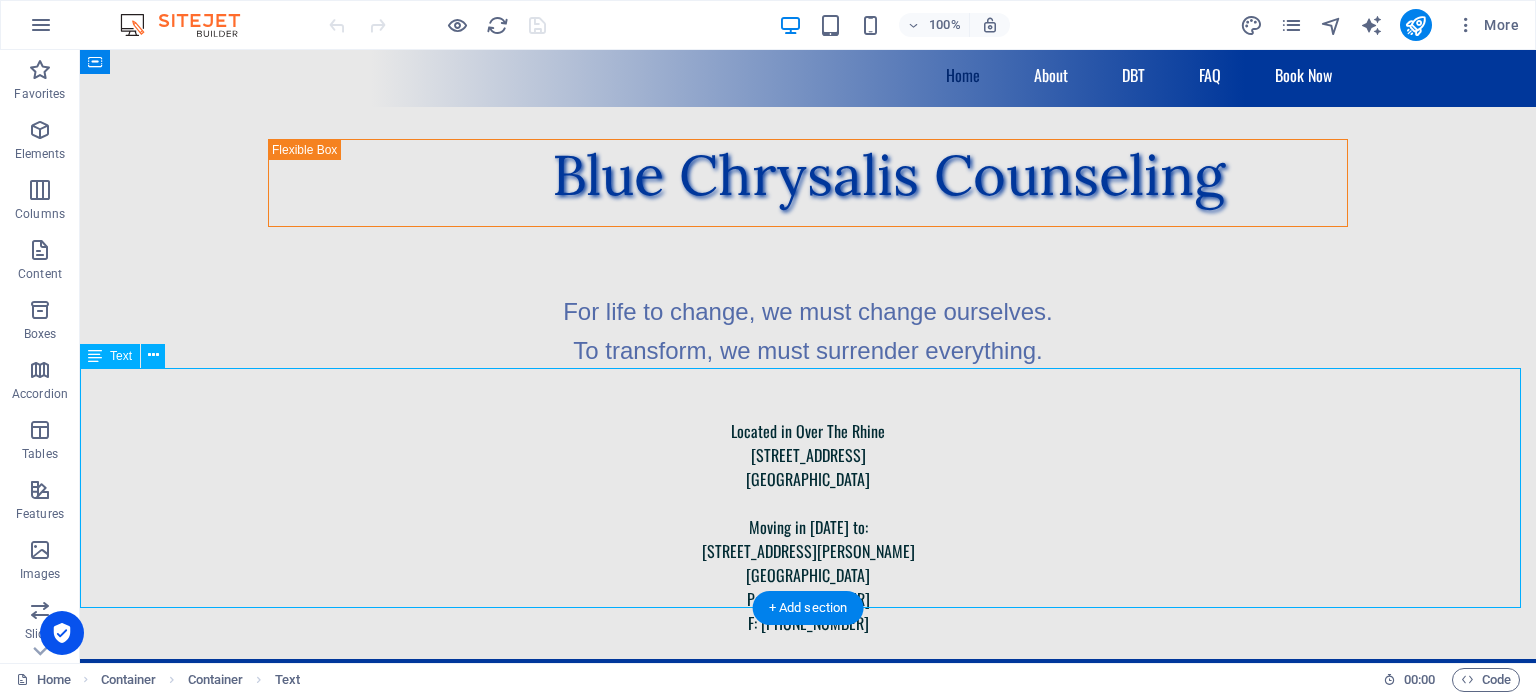 click on "Located in Over The Rhine [STREET_ADDRESS] Moving in [DATE] to: [STREET_ADDRESS][PERSON_NAME] P: [PHONE_NUMBER] F: [PHONE_NUMBER]" at bounding box center (808, 539) 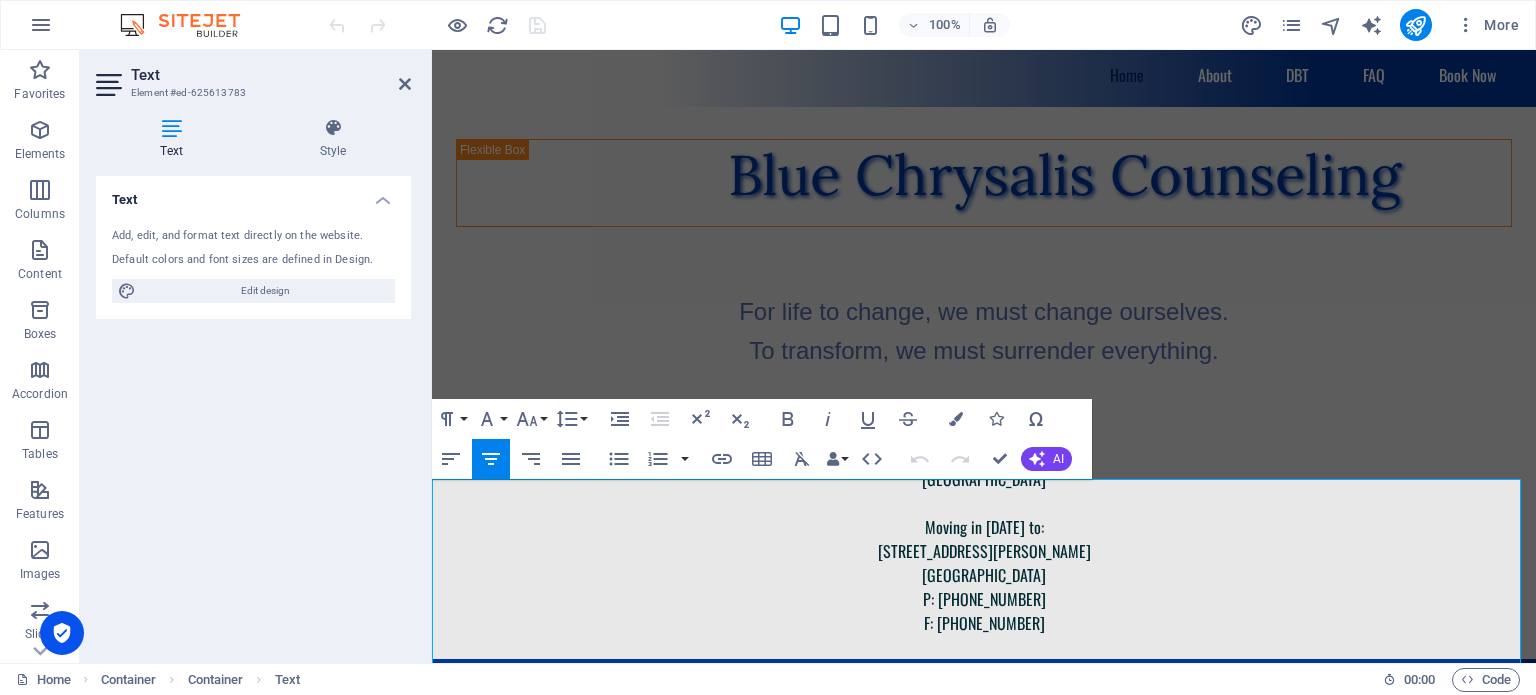 scroll, scrollTop: 0, scrollLeft: 0, axis: both 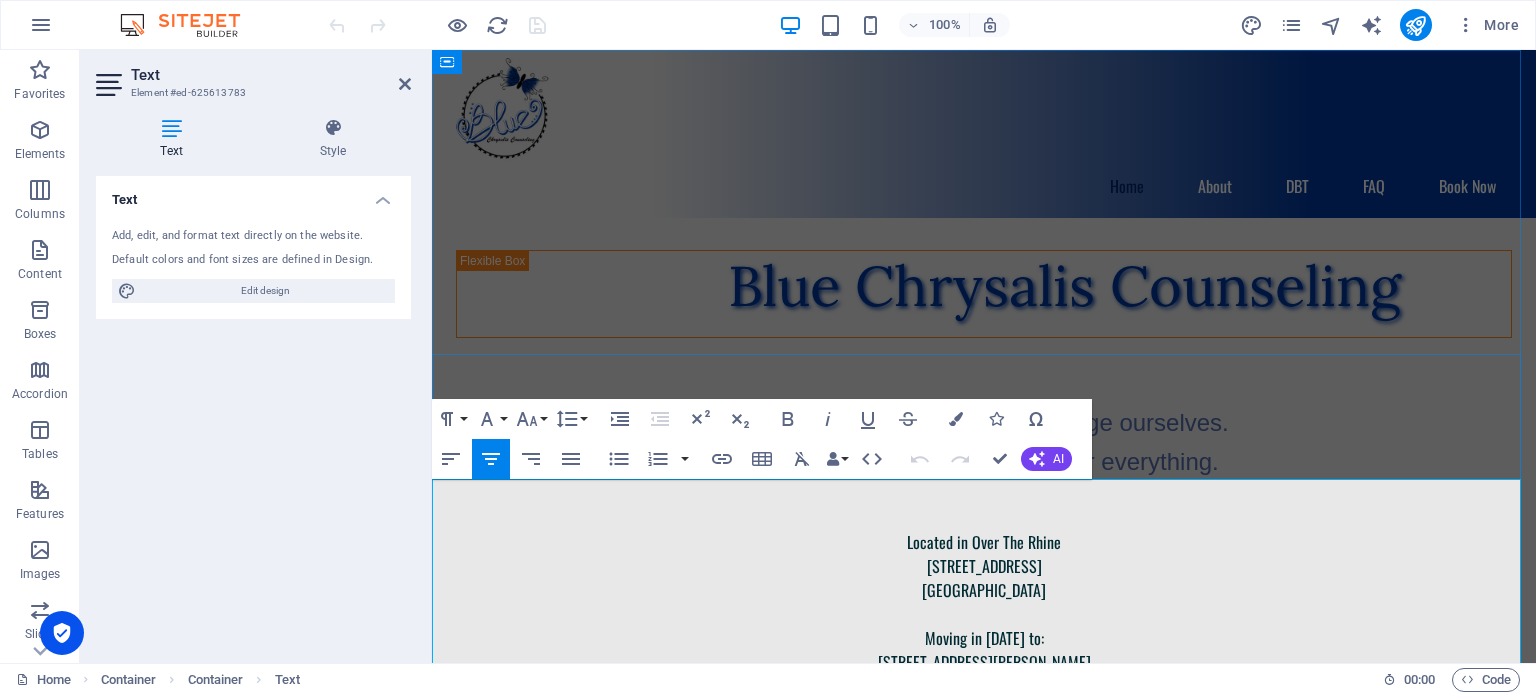 click on "Moving in [DATE] to:" at bounding box center [984, 638] 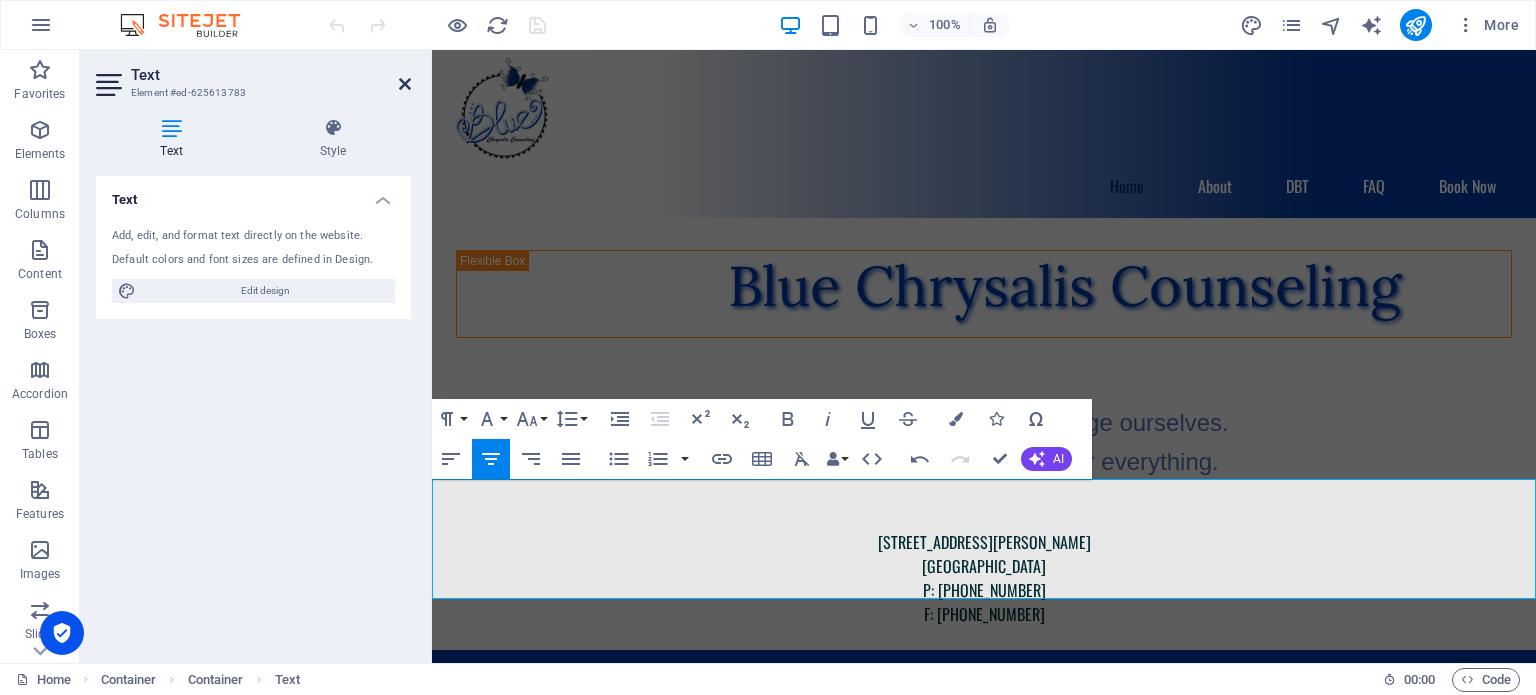 click at bounding box center (405, 84) 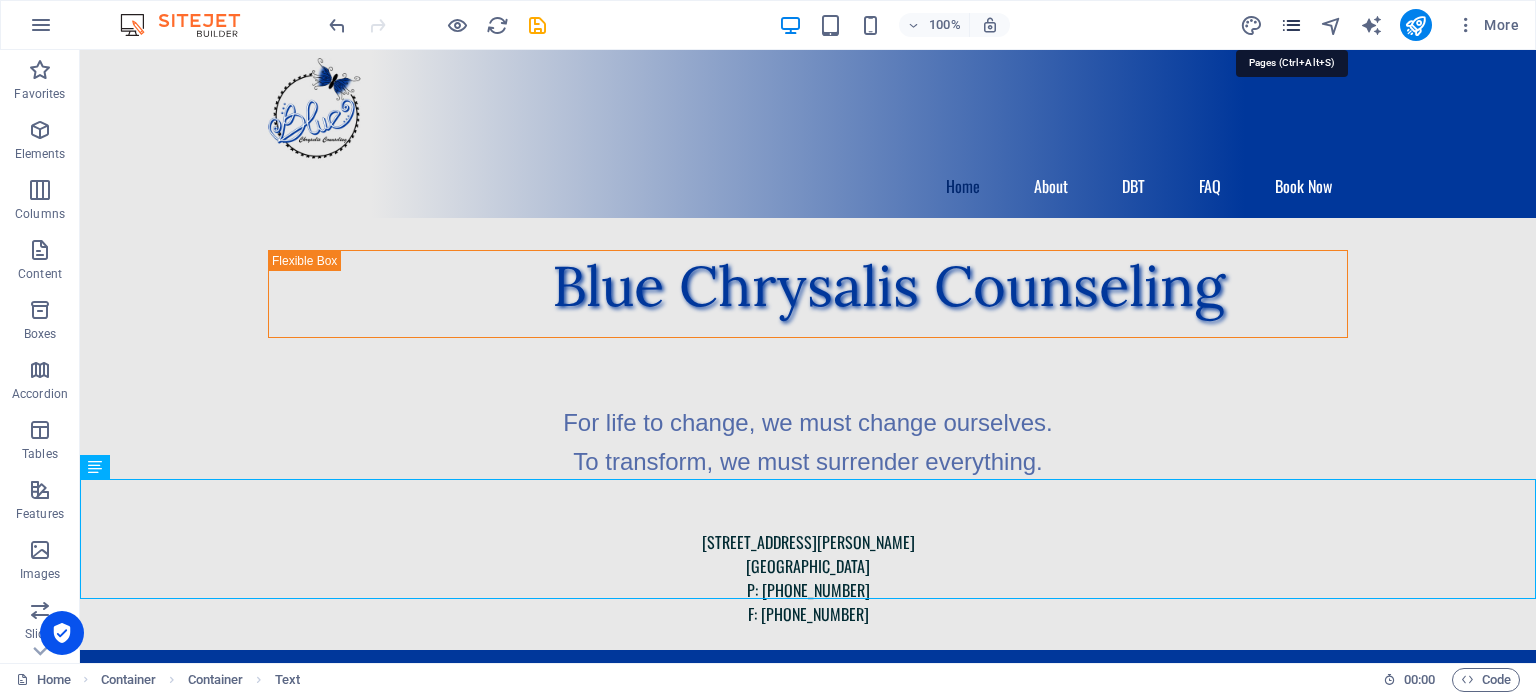 click at bounding box center (1291, 25) 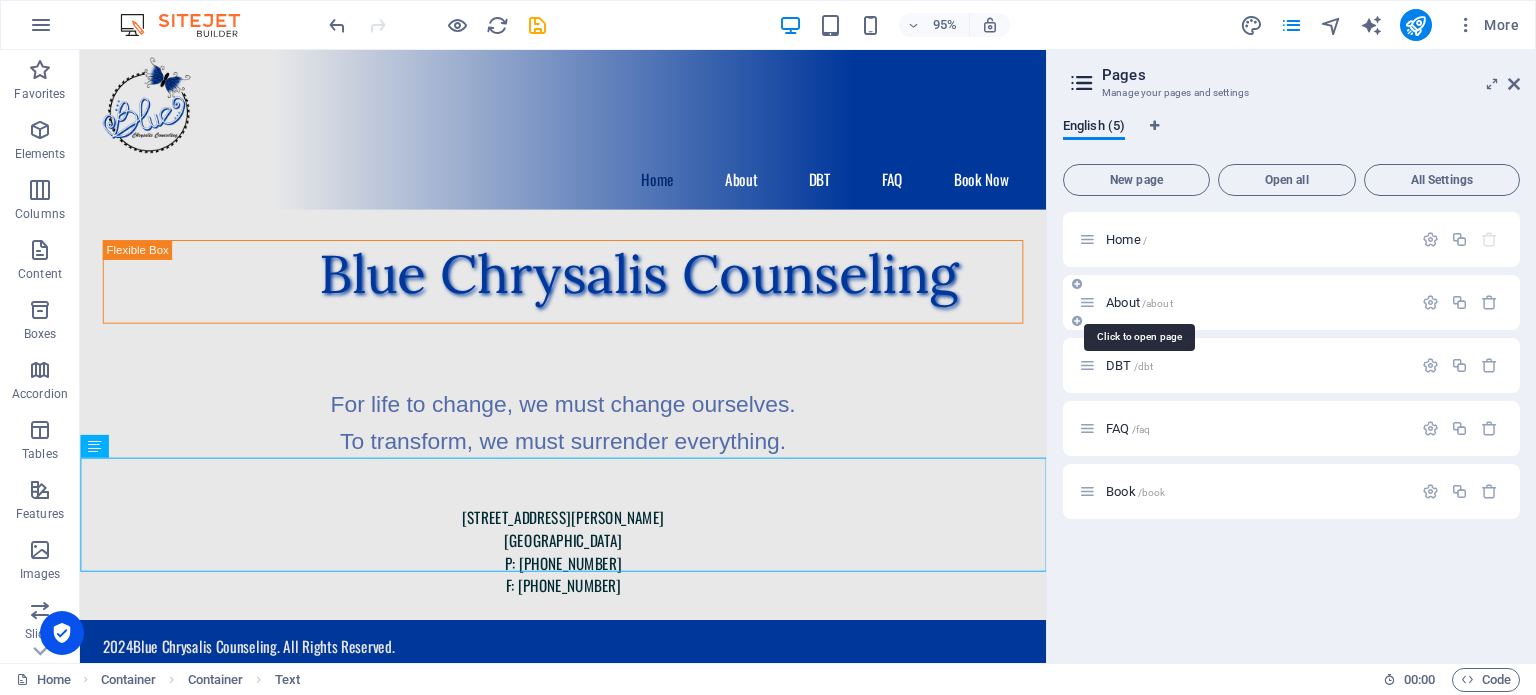 click on "About /about" at bounding box center [1139, 302] 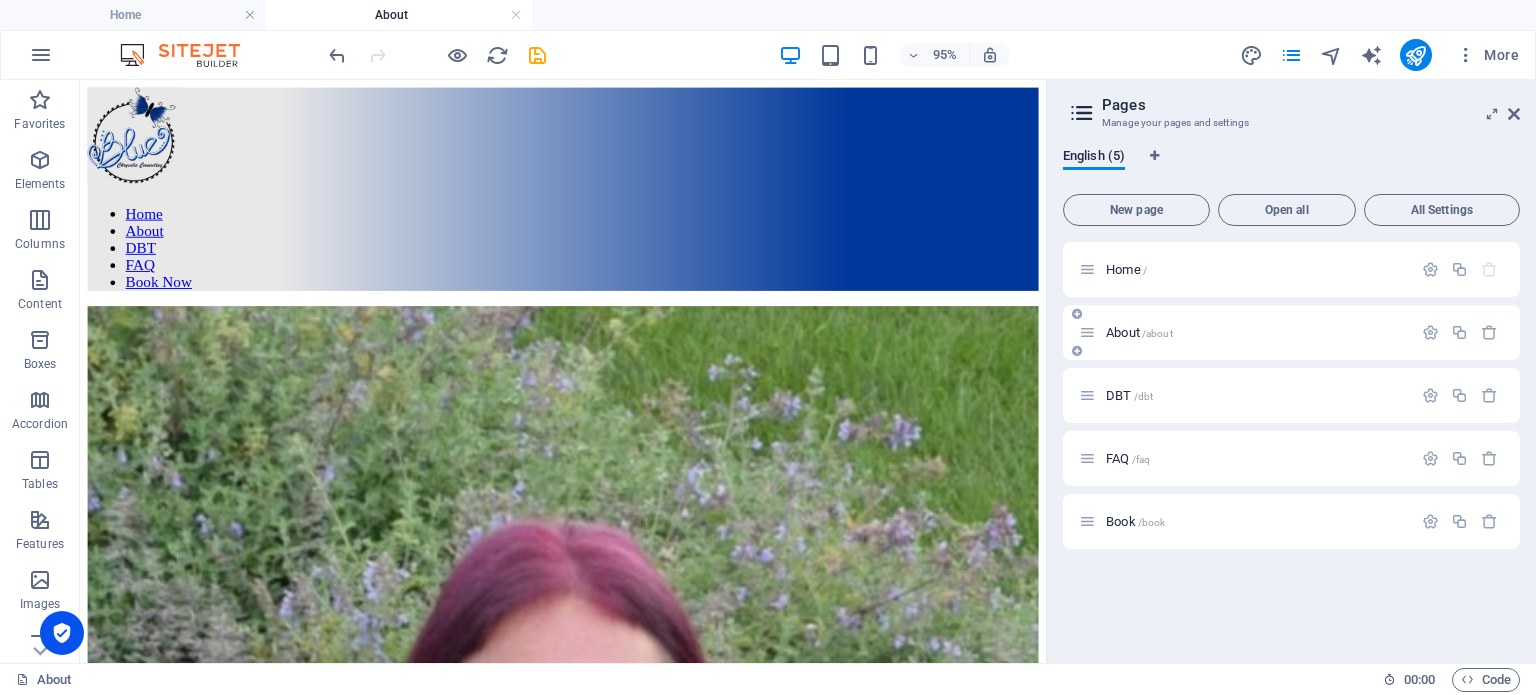scroll, scrollTop: 0, scrollLeft: 0, axis: both 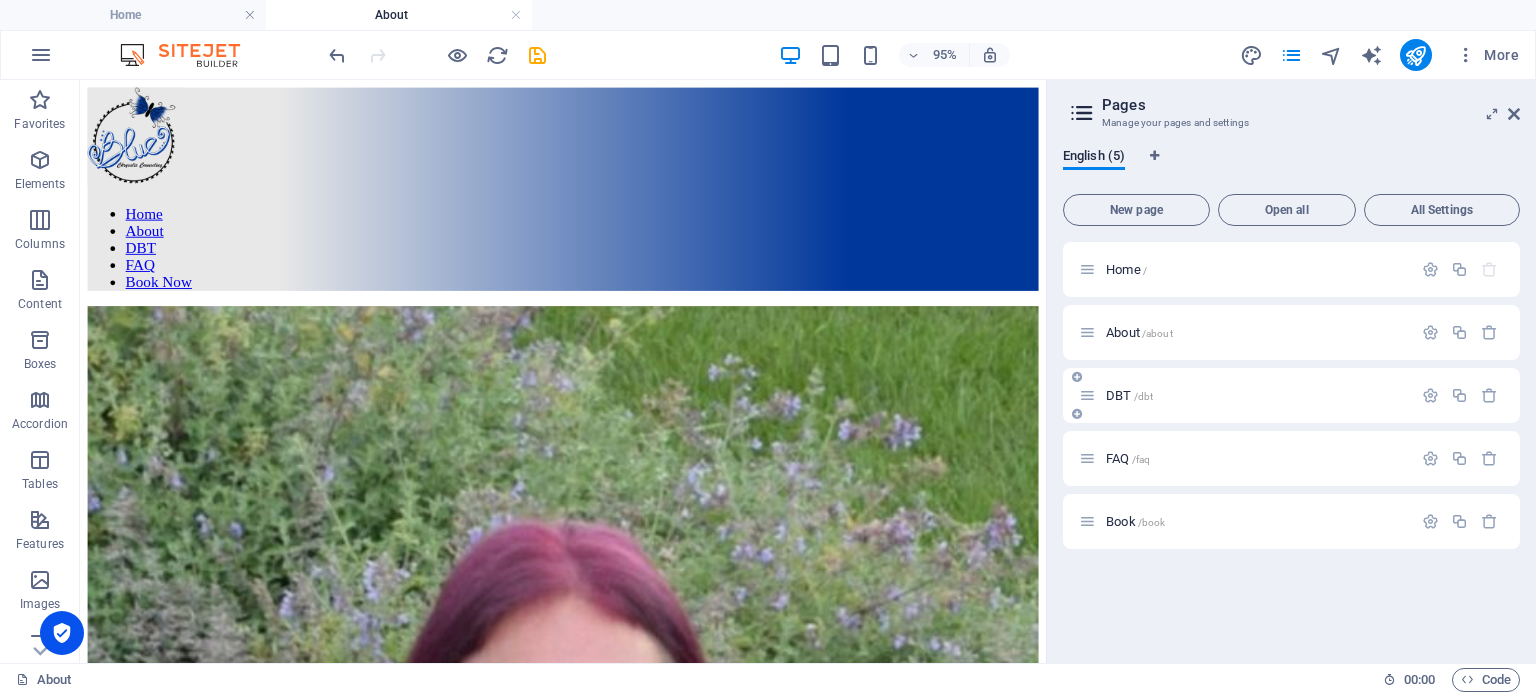 click on "DBT /dbt" at bounding box center [1129, 395] 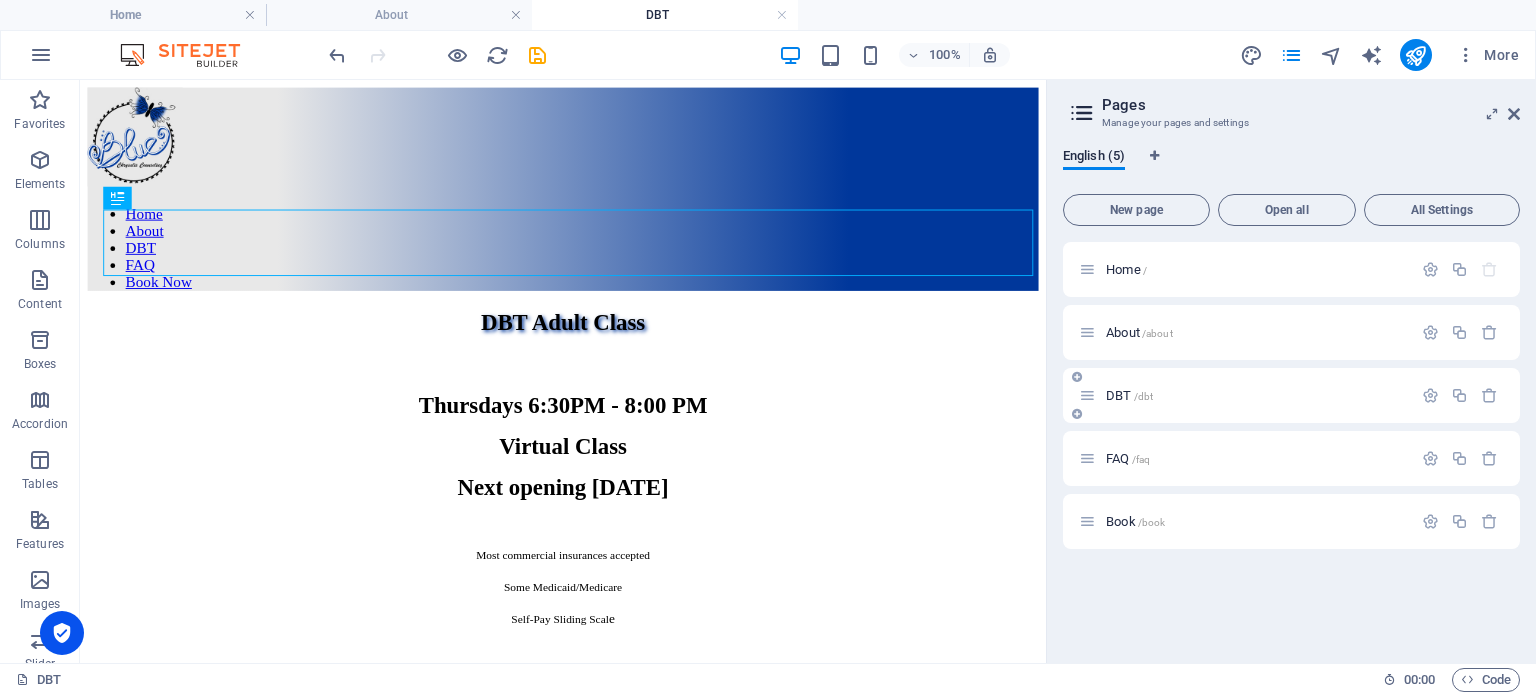 scroll, scrollTop: 0, scrollLeft: 0, axis: both 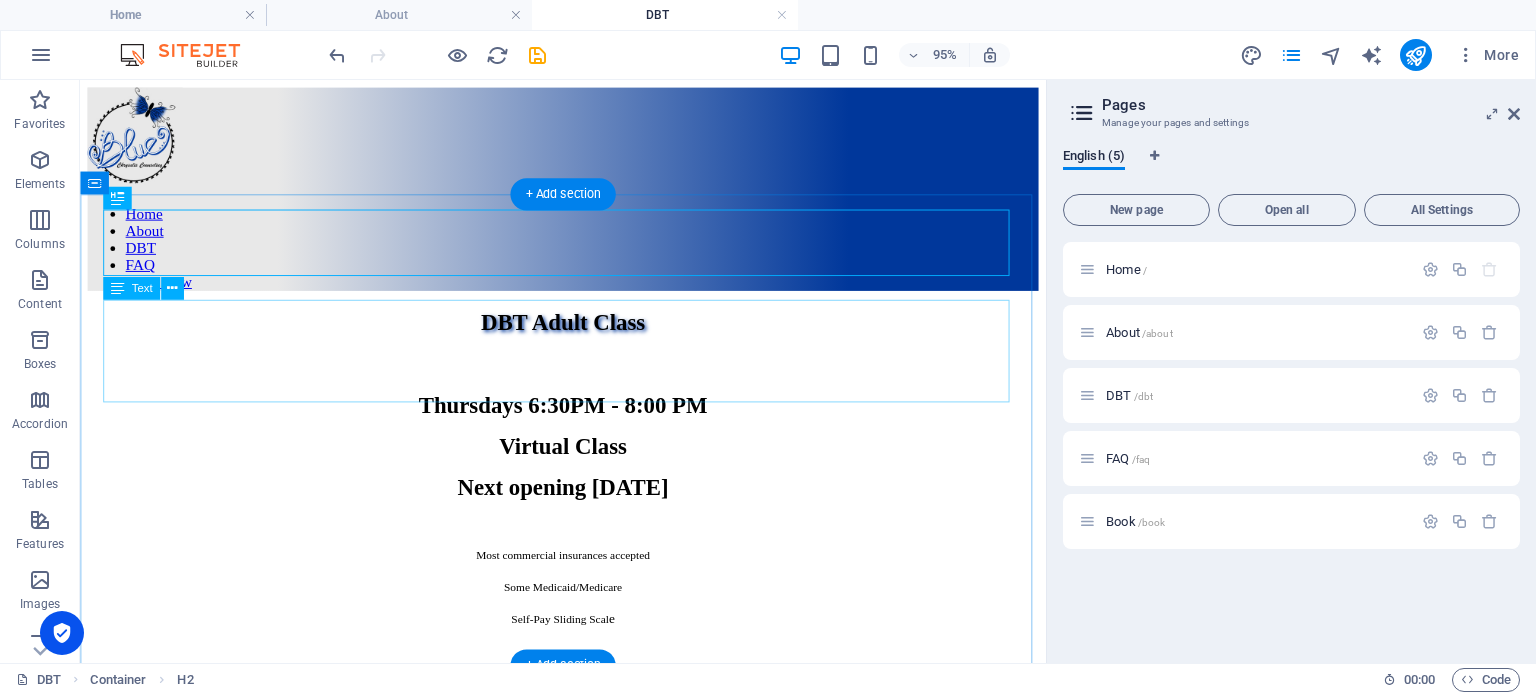 click on "Thursdays 6:30PM - 8:00 PM Virtual Class Next opening [DATE]" at bounding box center [588, 466] 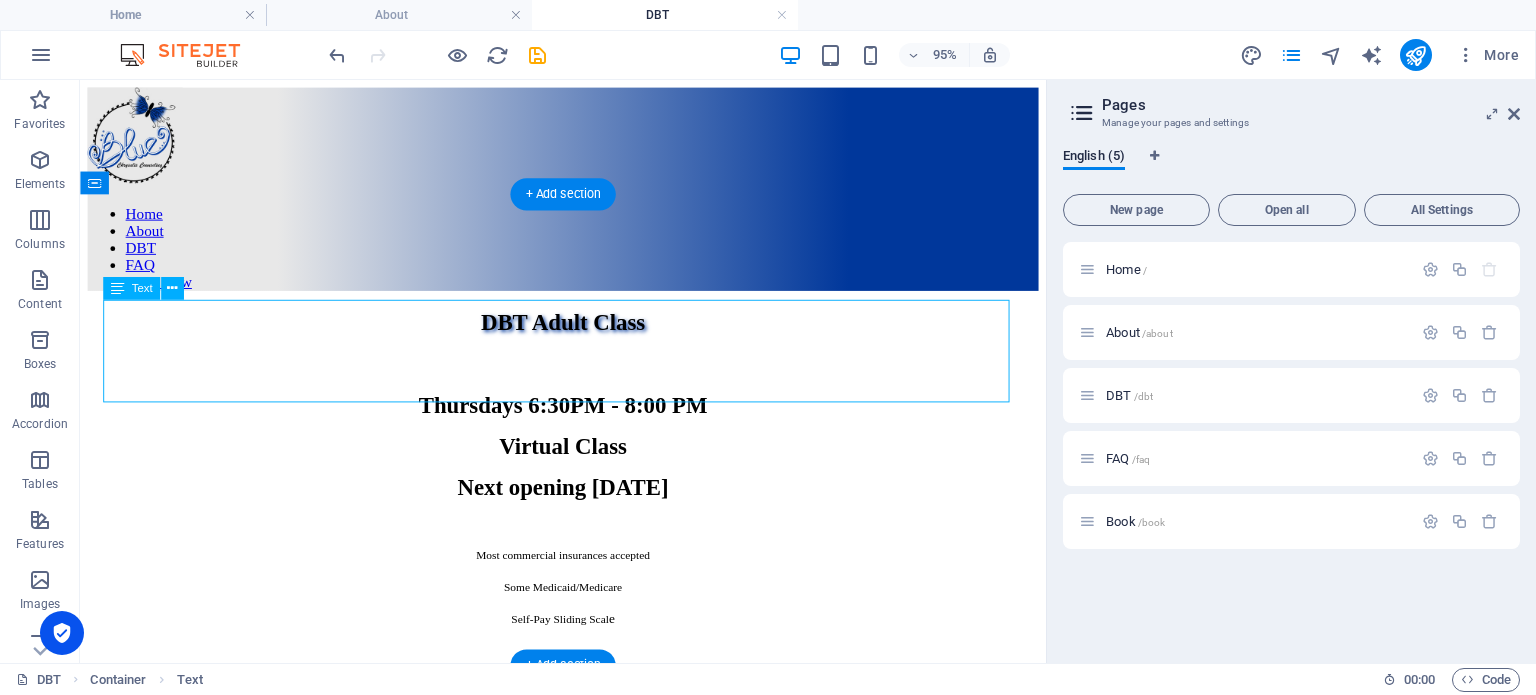 click on "Thursdays 6:30PM - 8:00 PM Virtual Class Next opening [DATE]" at bounding box center [588, 466] 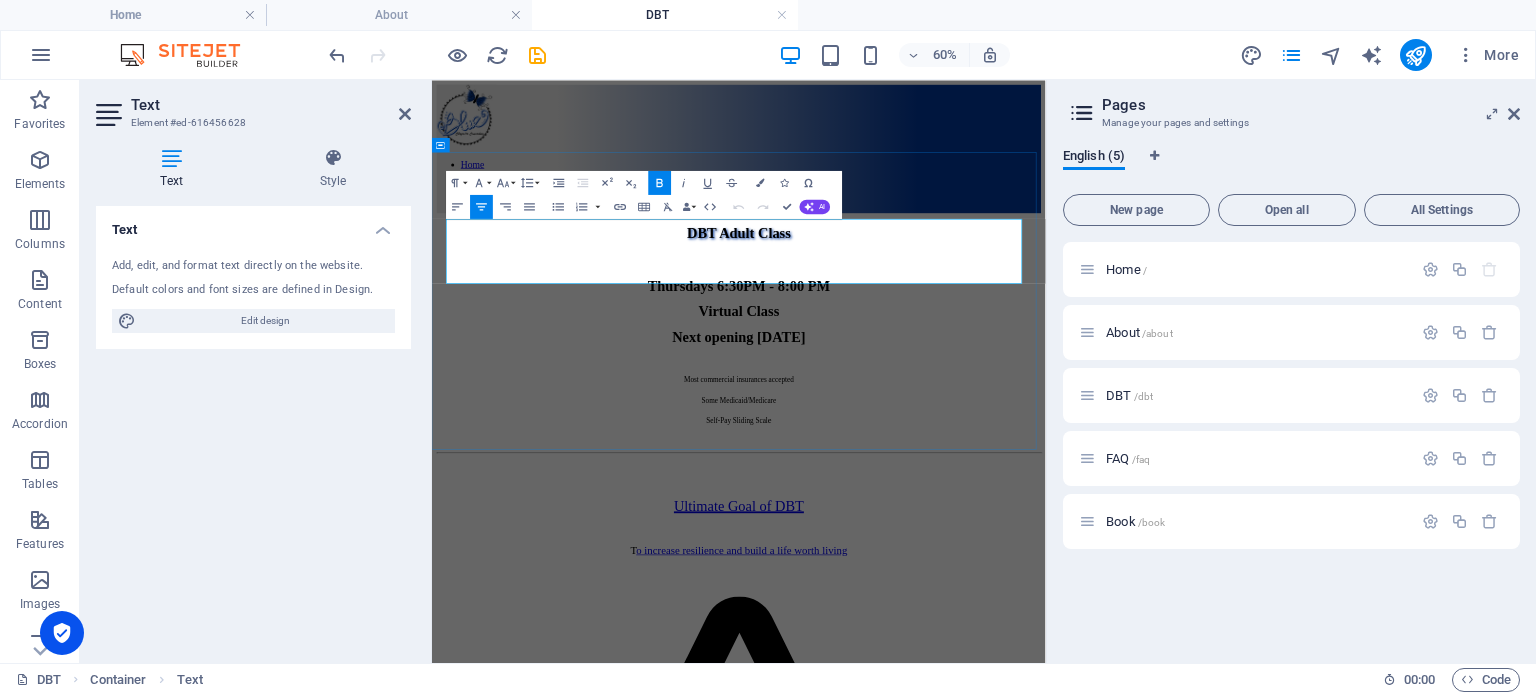 click on "Next opening [DATE]" at bounding box center [943, 509] 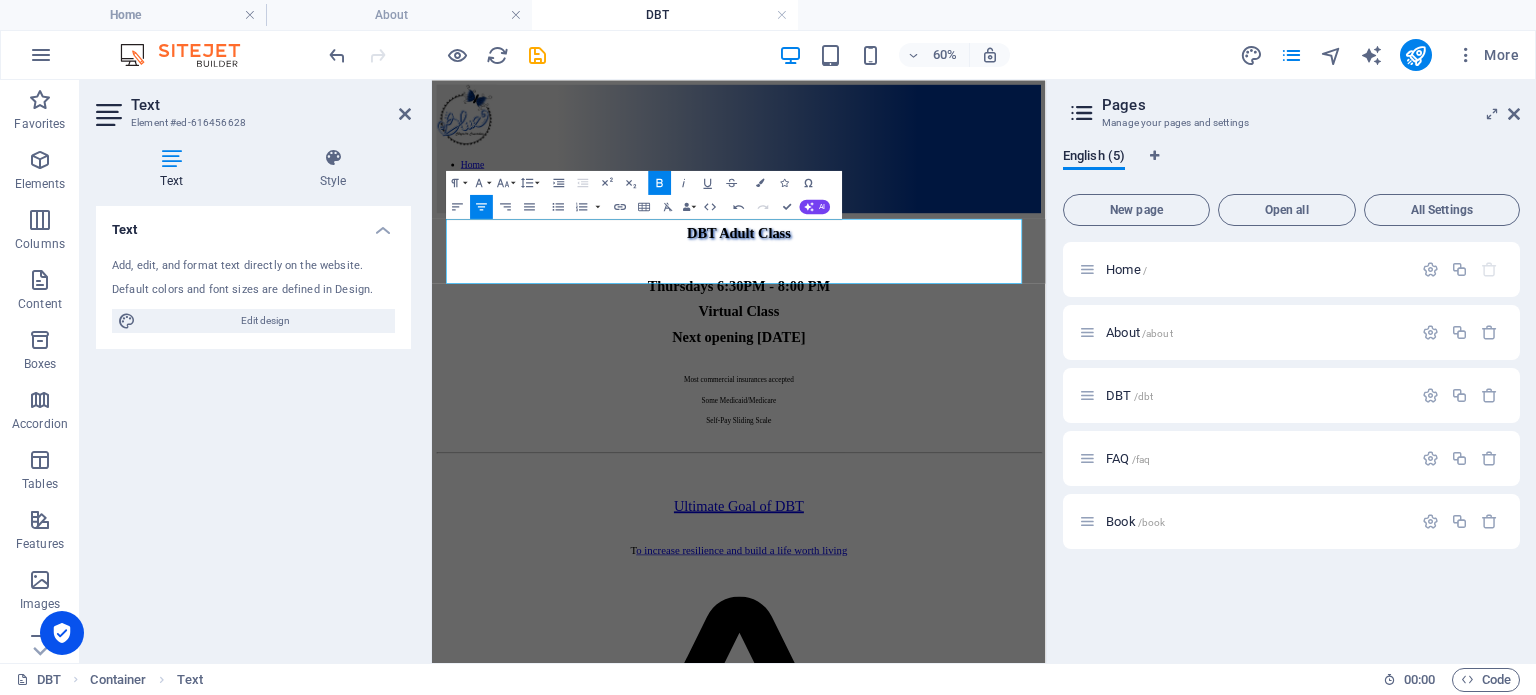 click on "Text Add, edit, and format text directly on the website. Default colors and font sizes are defined in Design. Edit design Alignment Left aligned Centered Right aligned" at bounding box center [253, 426] 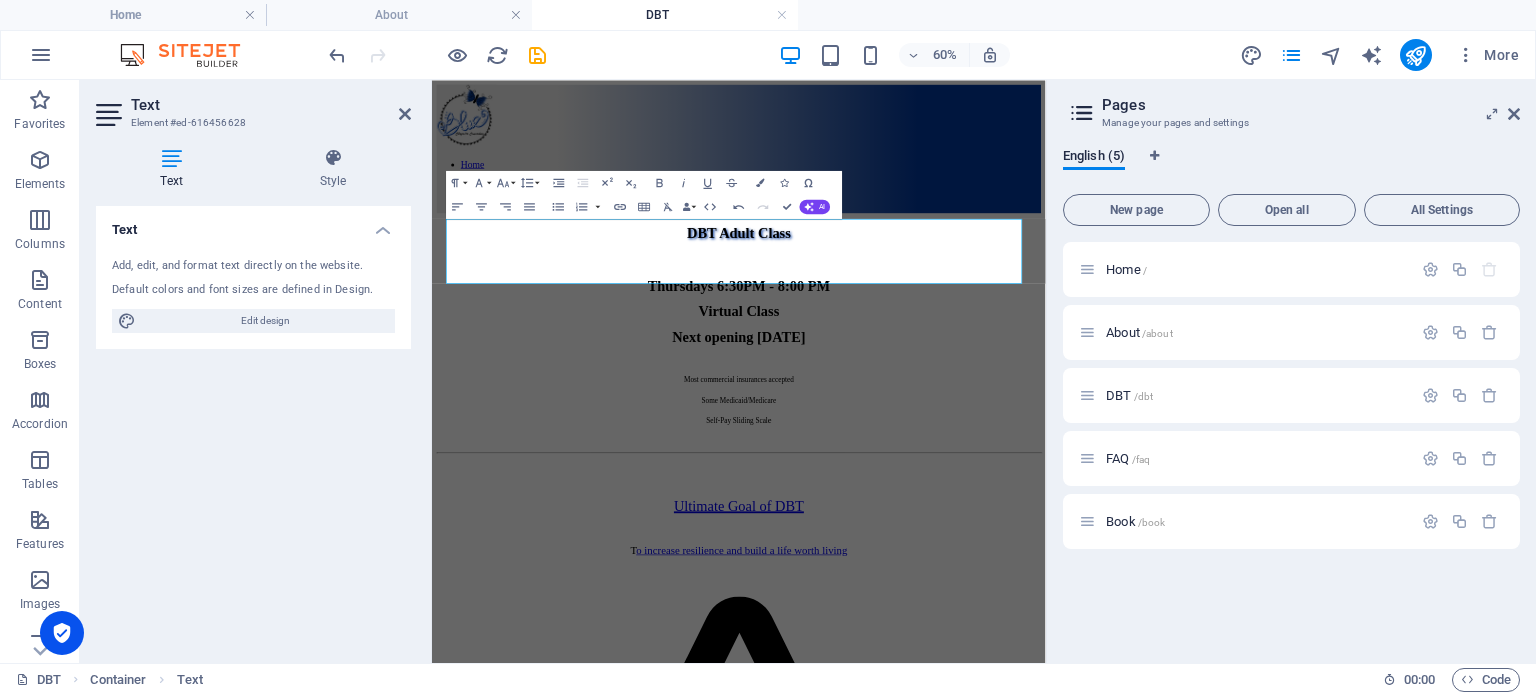 click on "Text Add, edit, and format text directly on the website. Default colors and font sizes are defined in Design. Edit design Alignment Left aligned Centered Right aligned" at bounding box center (253, 426) 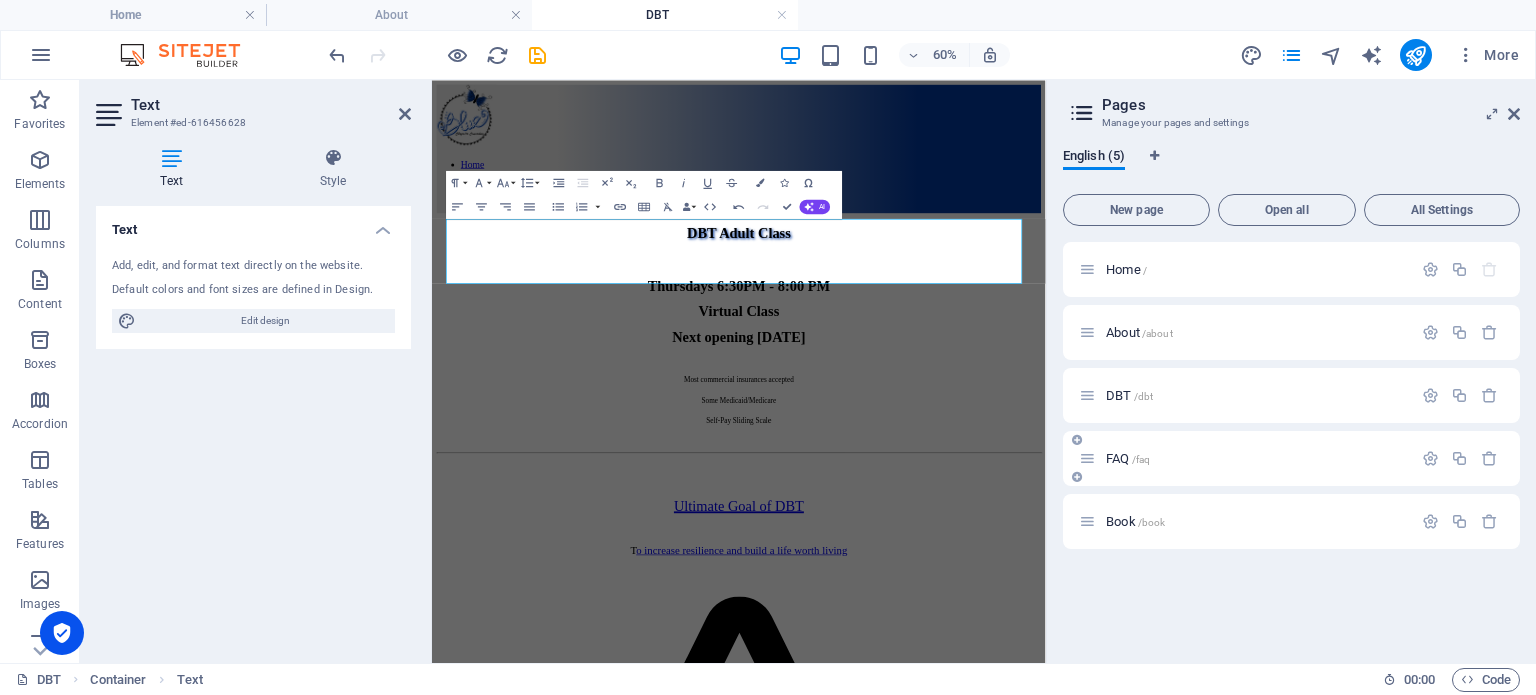 click on "FAQ /faq" at bounding box center (1245, 458) 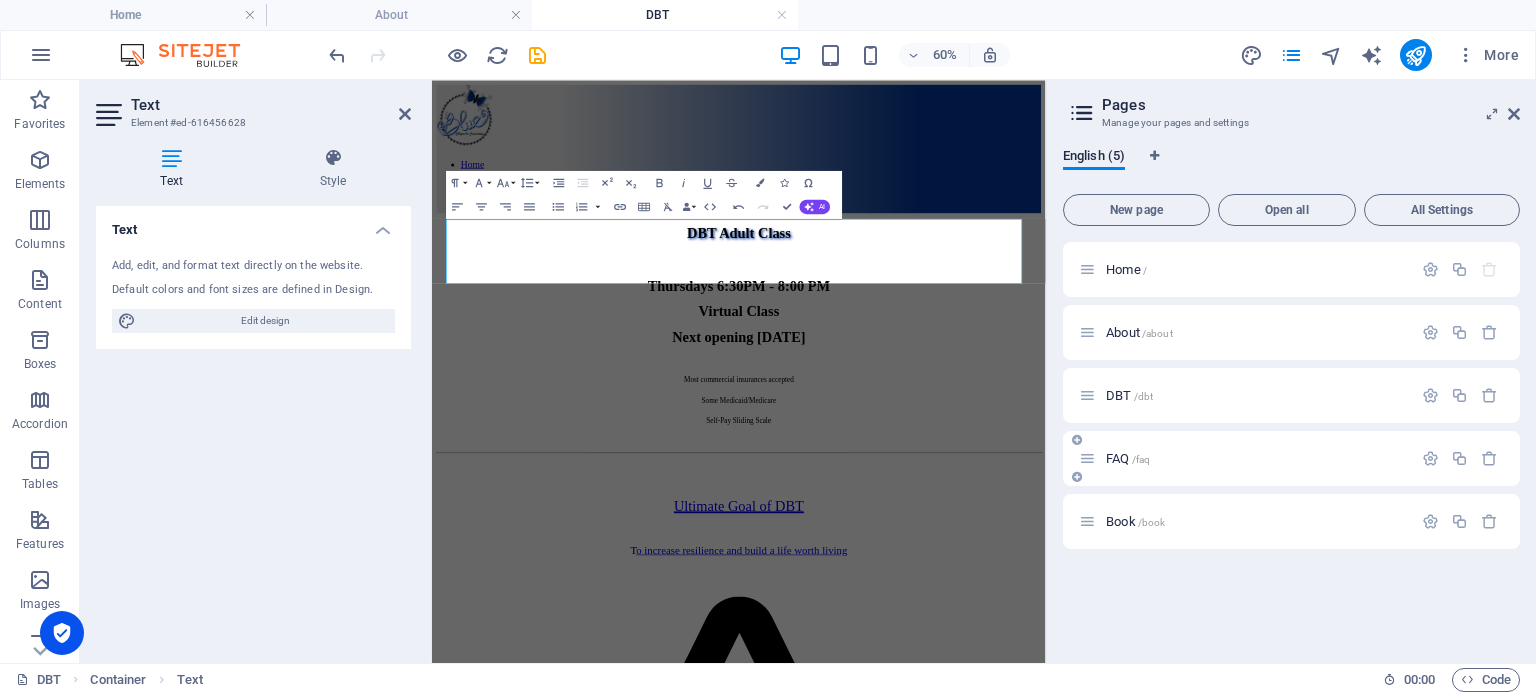 click on "FAQ /faq" at bounding box center (1128, 458) 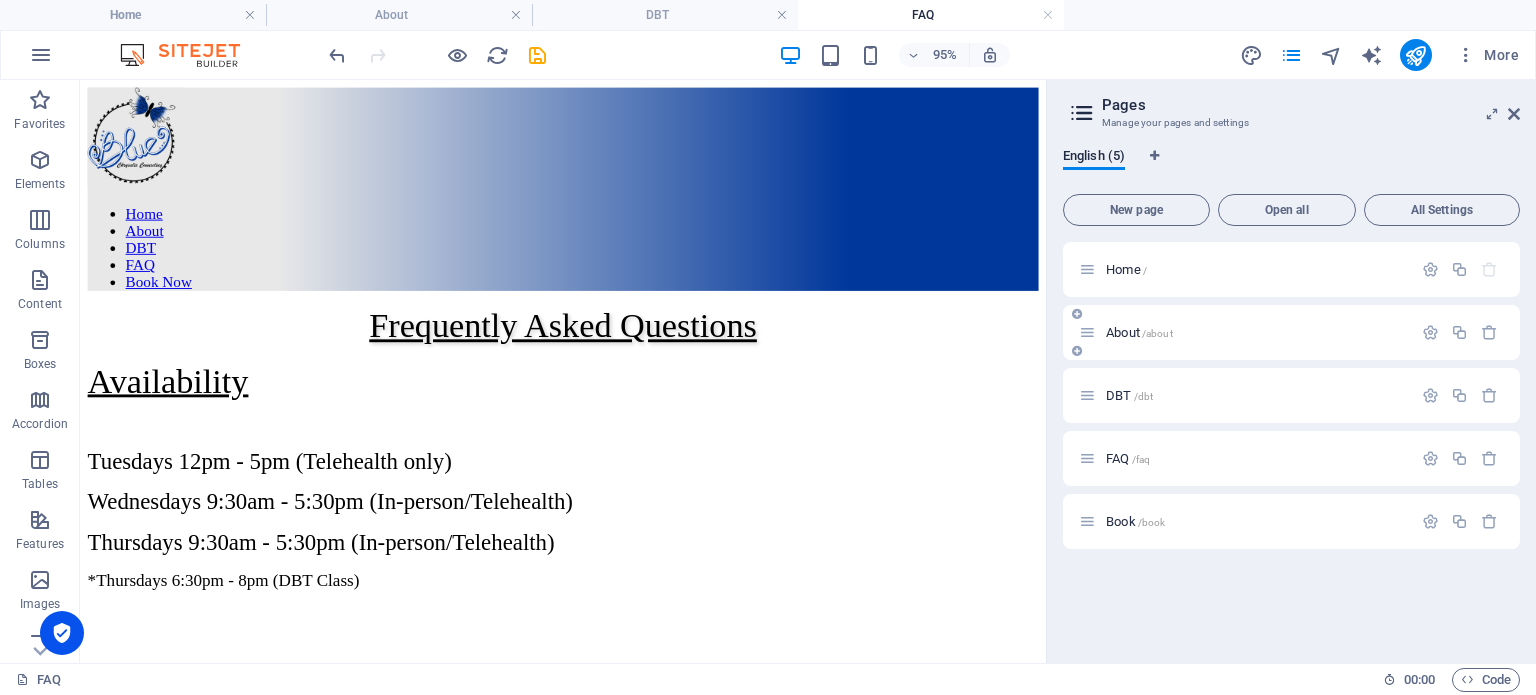 scroll, scrollTop: 0, scrollLeft: 0, axis: both 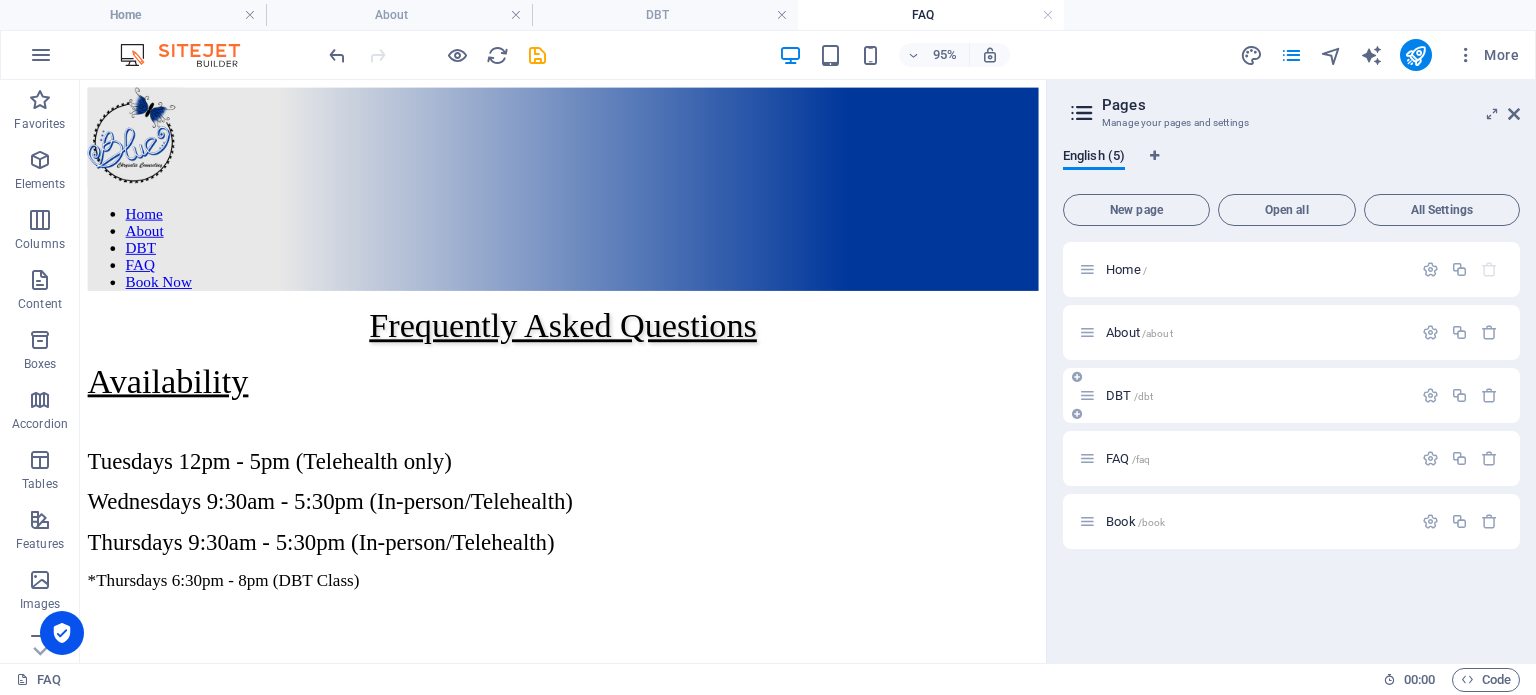 click on "DBT /dbt" at bounding box center (1129, 395) 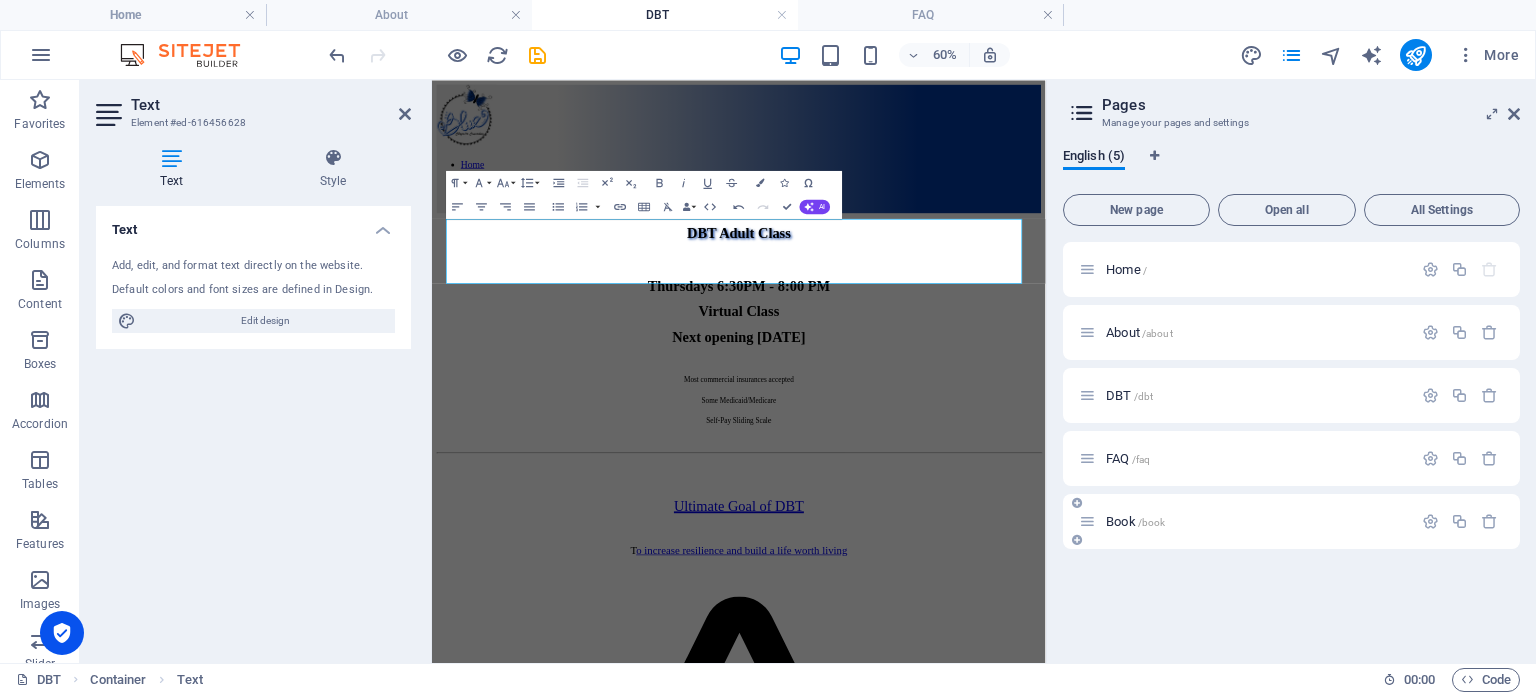click on "Book /book" at bounding box center [1135, 521] 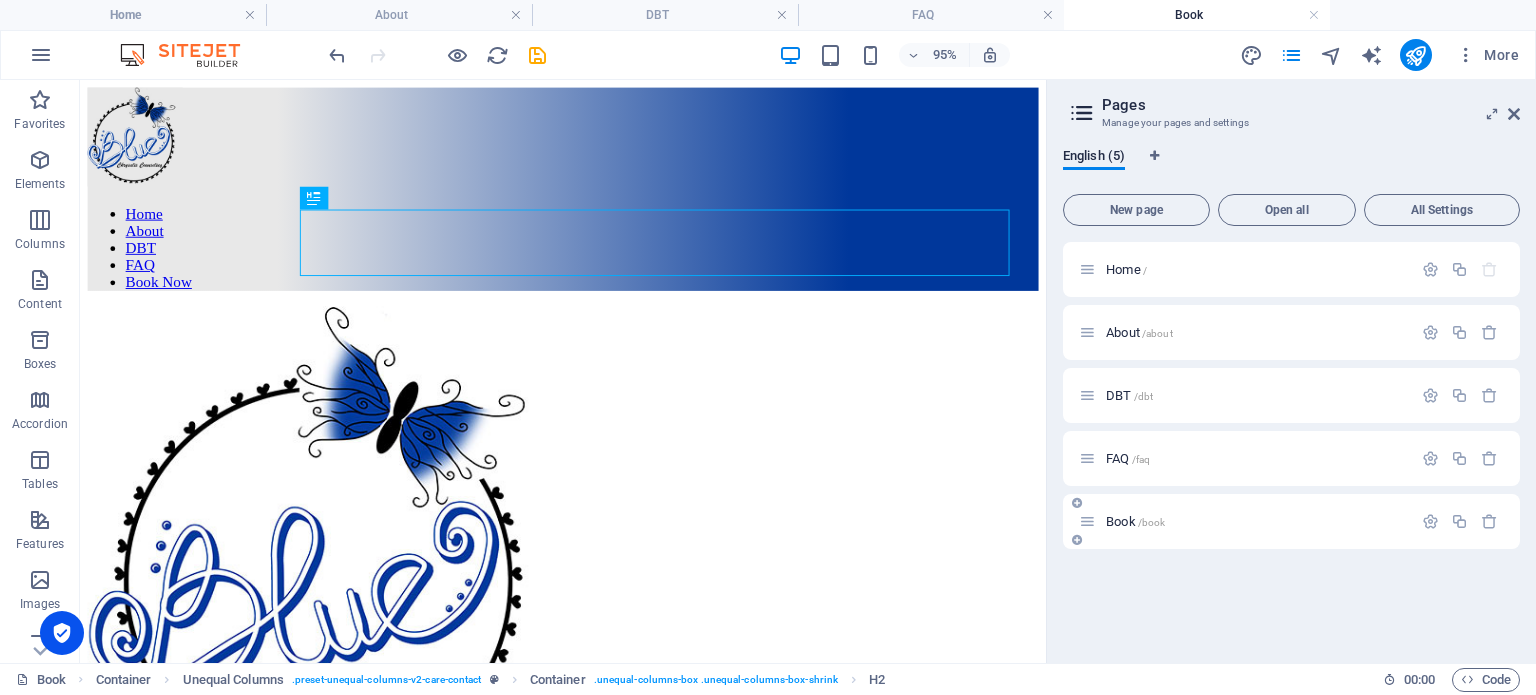 scroll, scrollTop: 0, scrollLeft: 0, axis: both 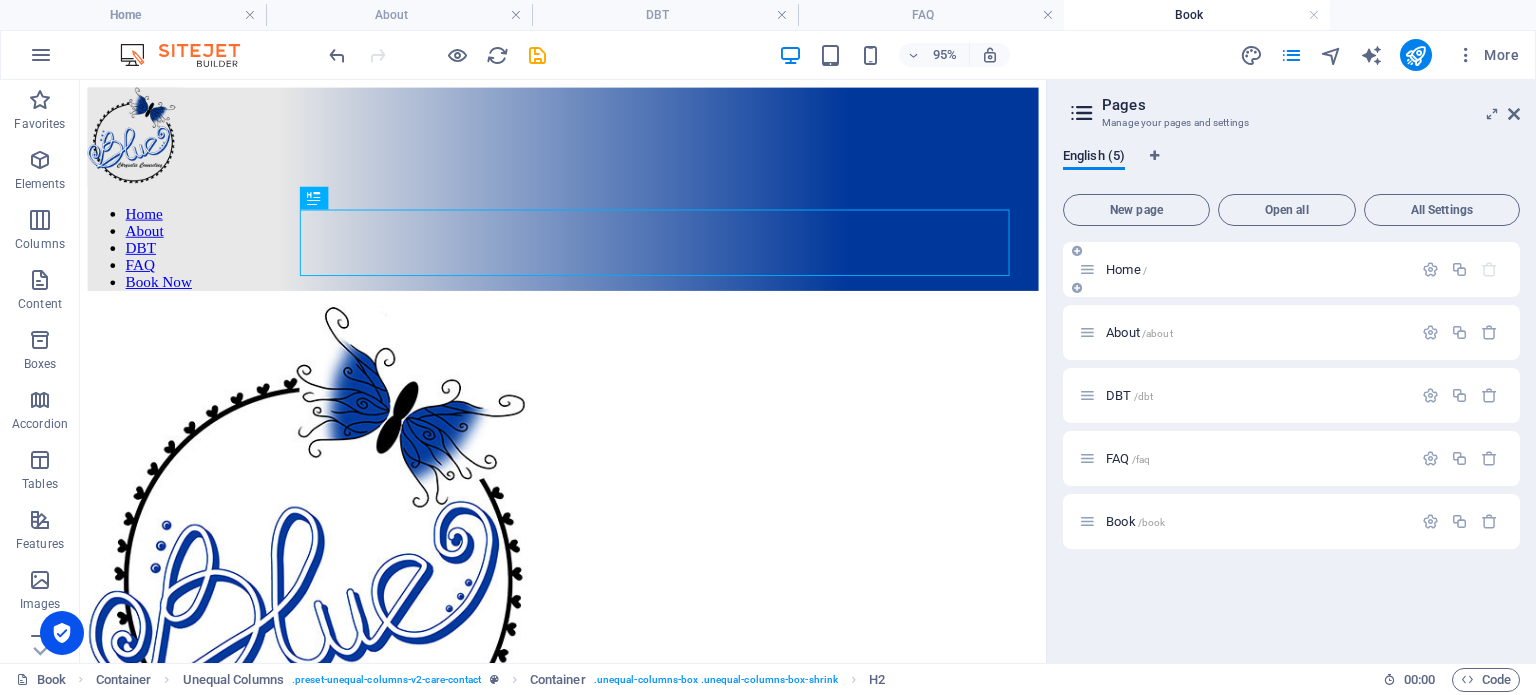 click on "Home /" at bounding box center (1126, 269) 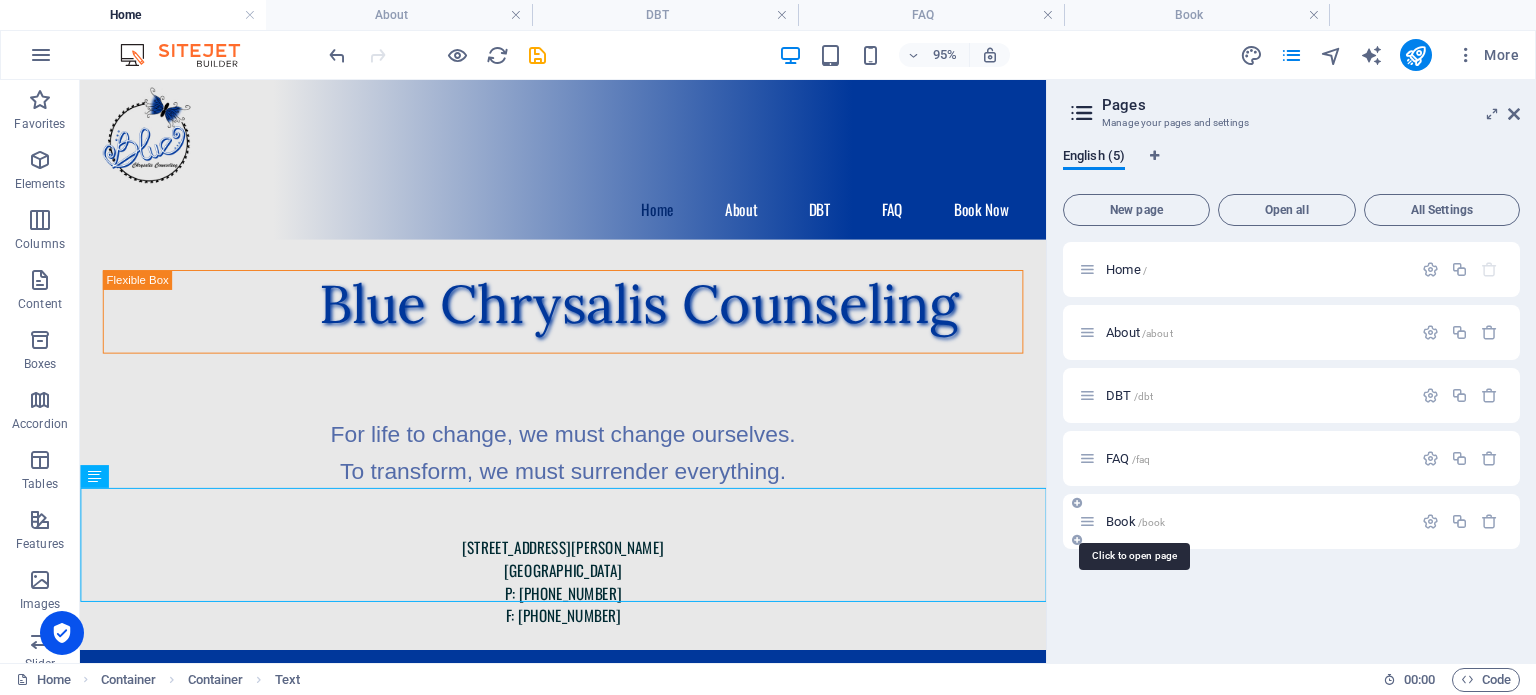 click on "Book /book" at bounding box center [1135, 521] 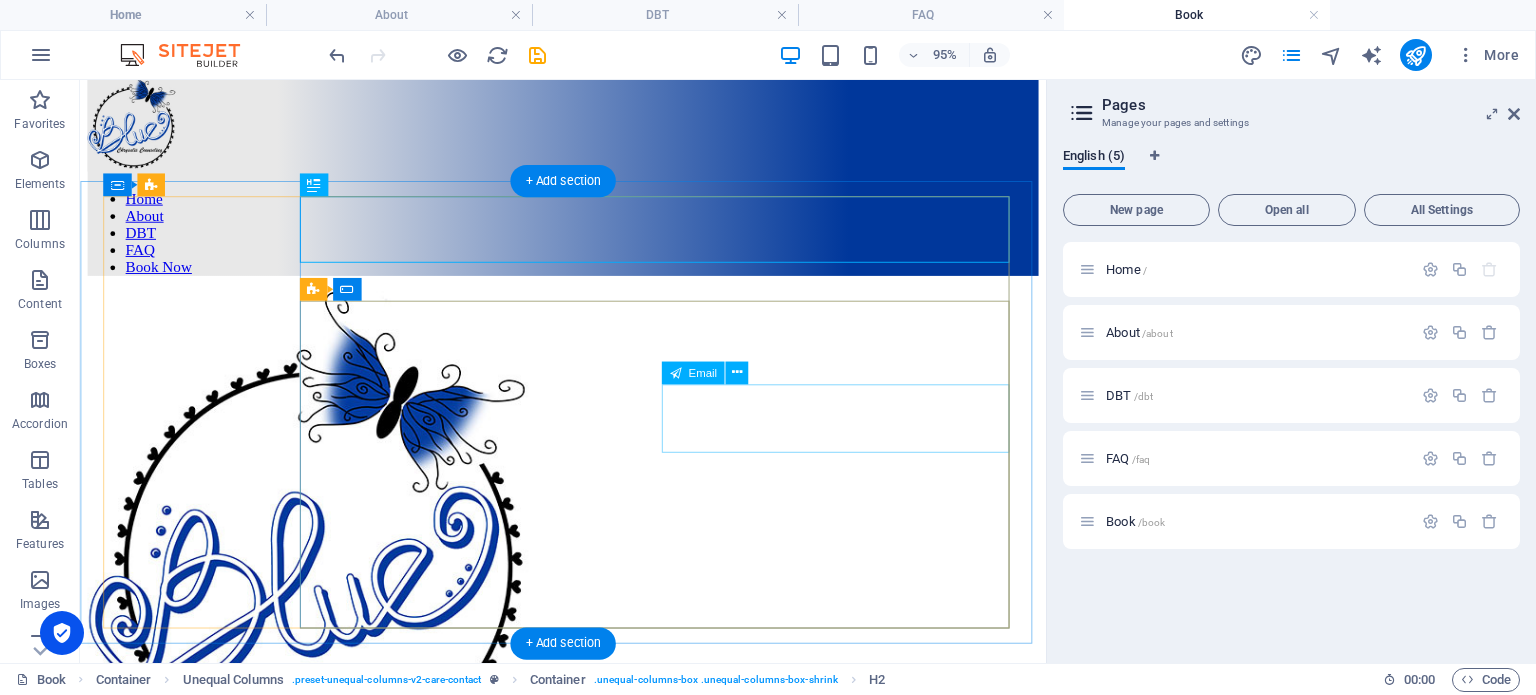 scroll, scrollTop: 50, scrollLeft: 0, axis: vertical 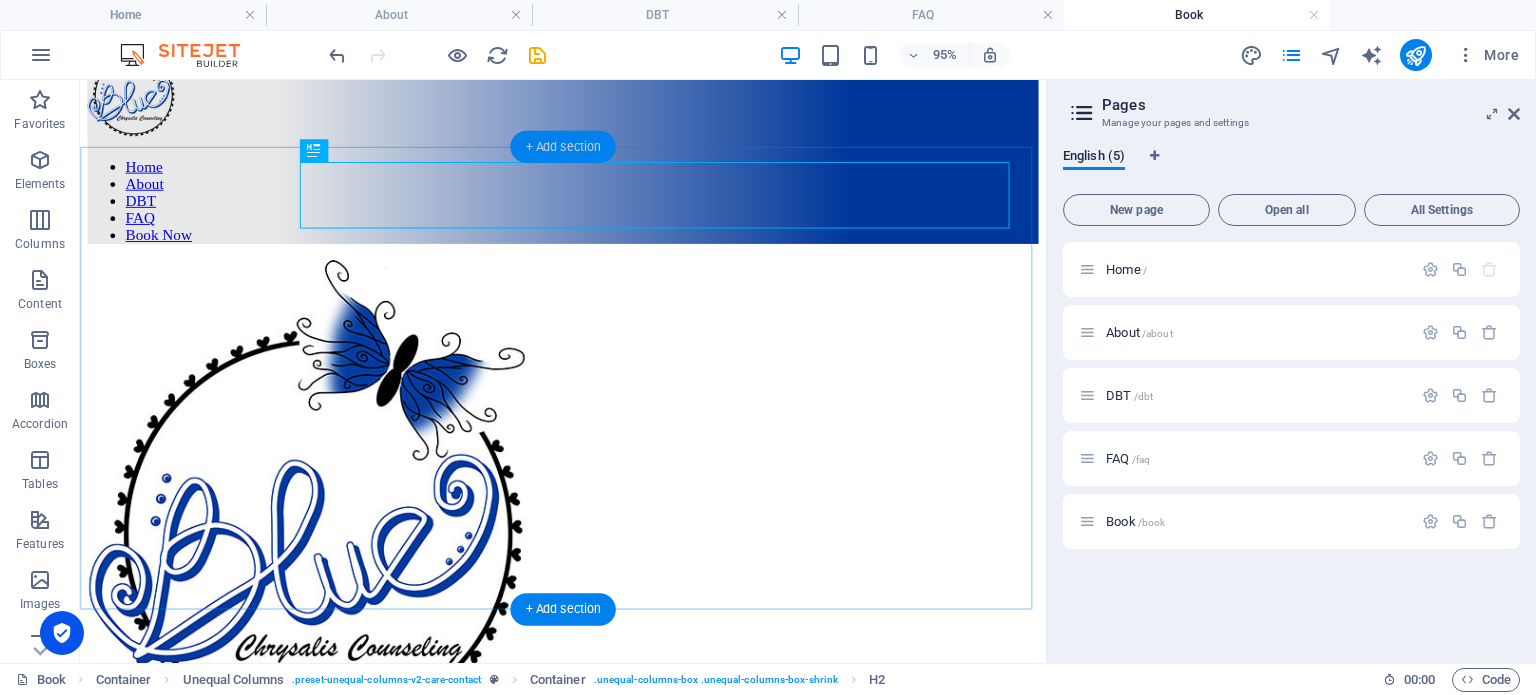 click on "+ Add section" at bounding box center (562, 146) 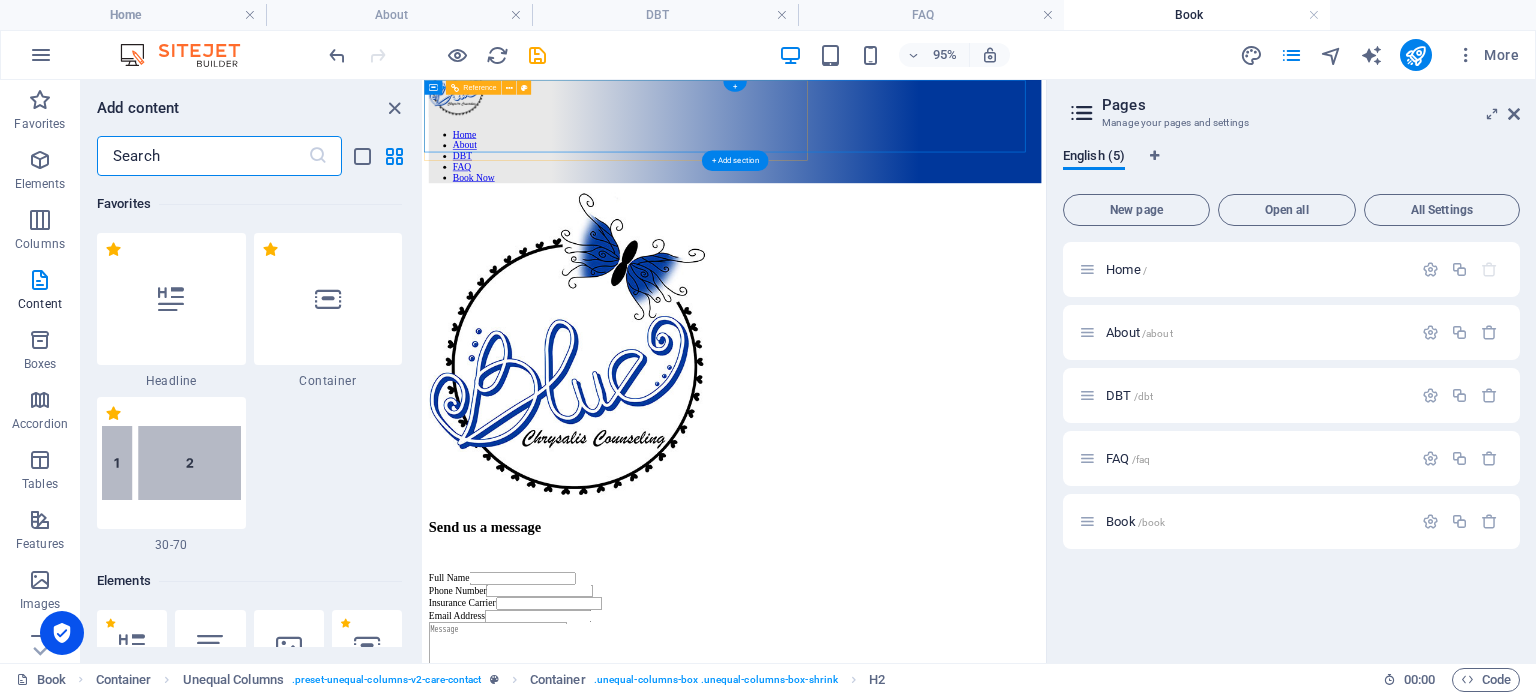 scroll, scrollTop: 0, scrollLeft: 0, axis: both 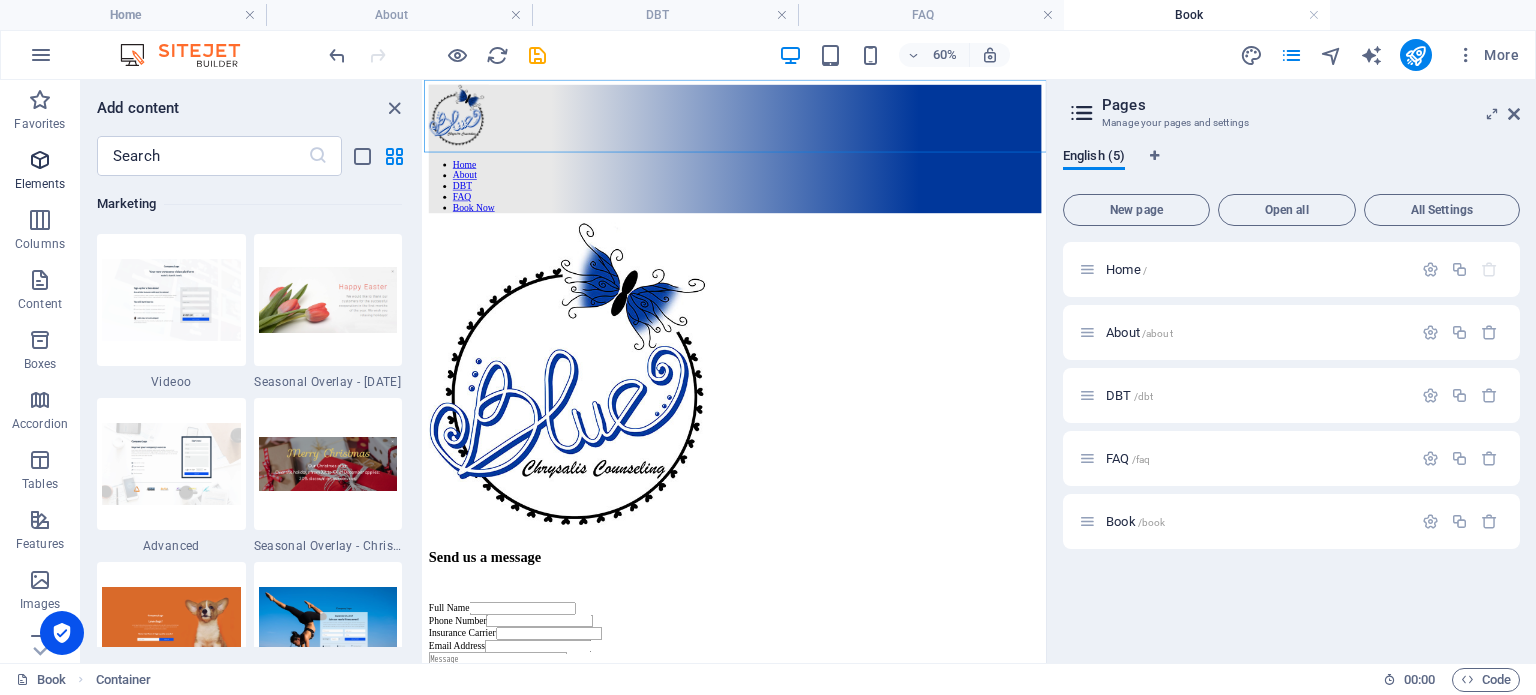 click at bounding box center [40, 160] 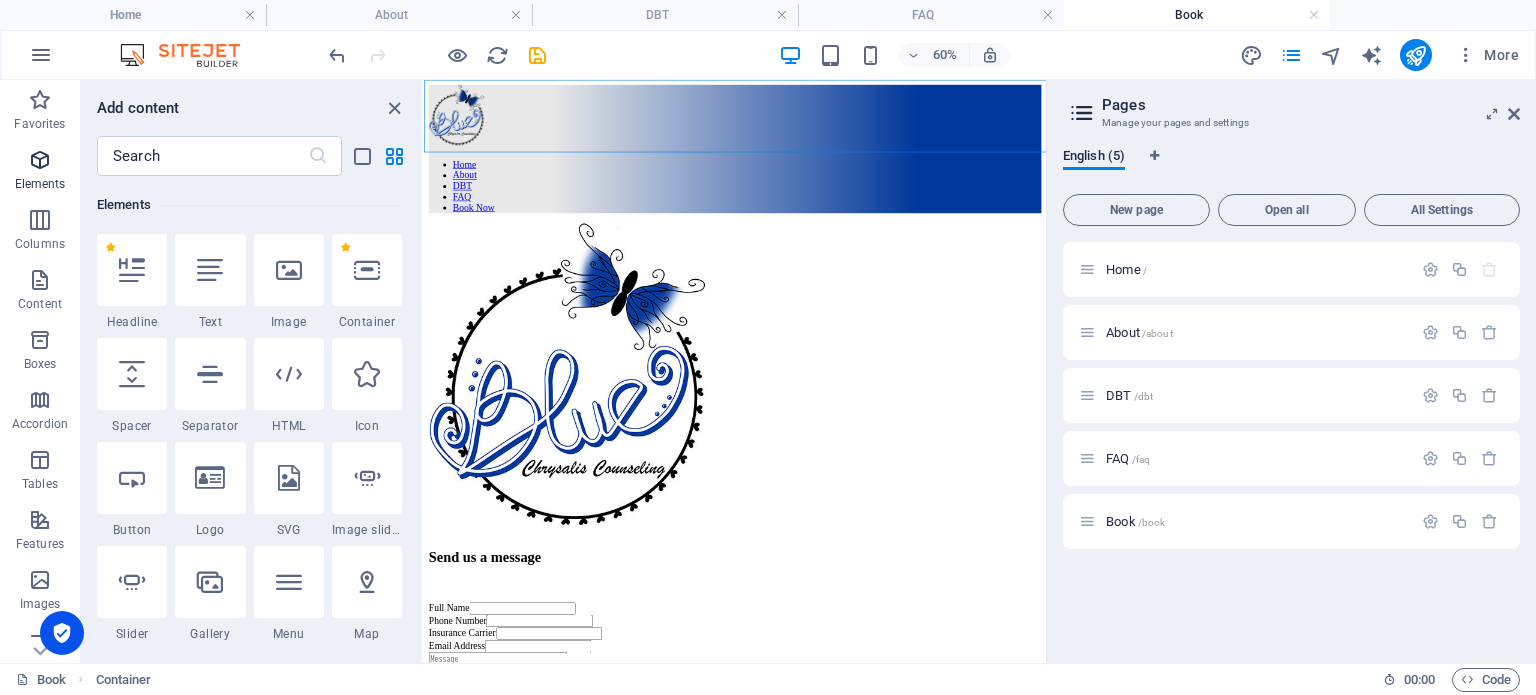 scroll, scrollTop: 376, scrollLeft: 0, axis: vertical 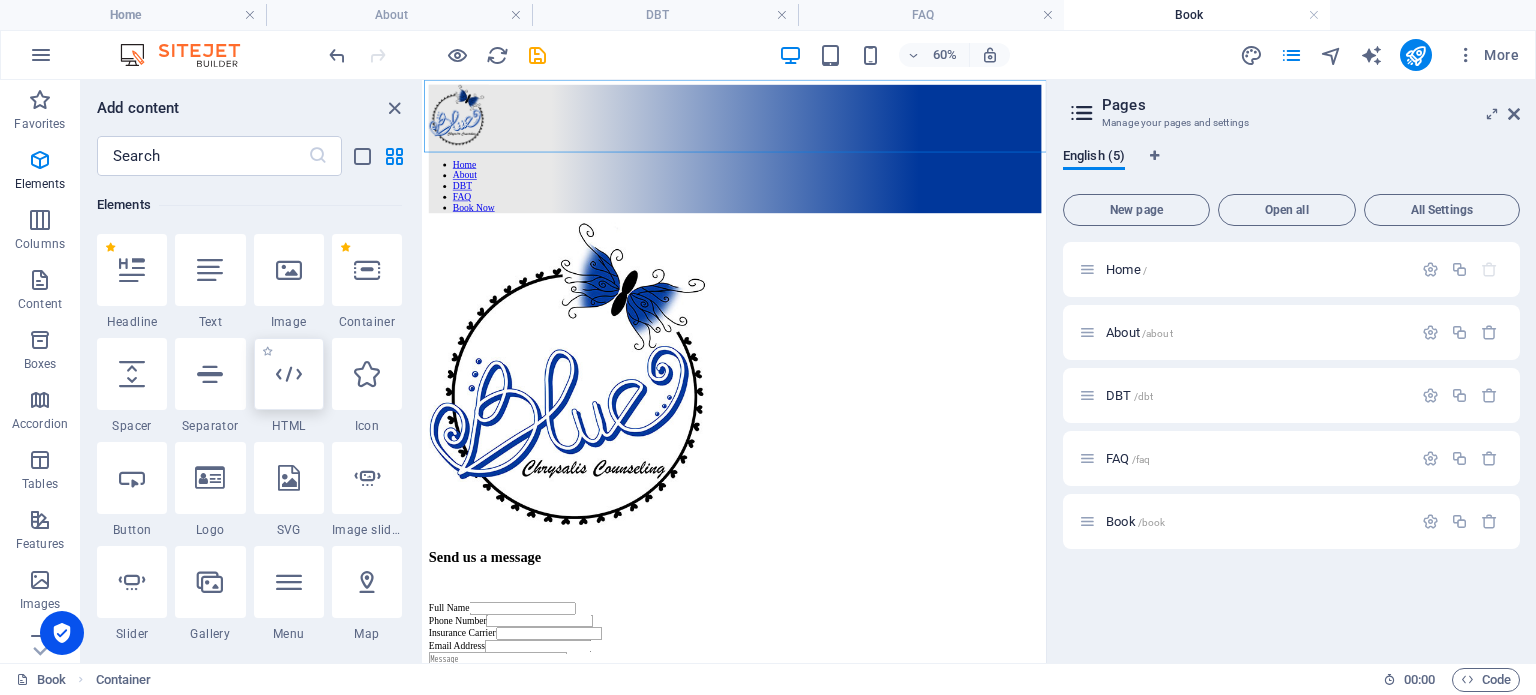 click at bounding box center (289, 374) 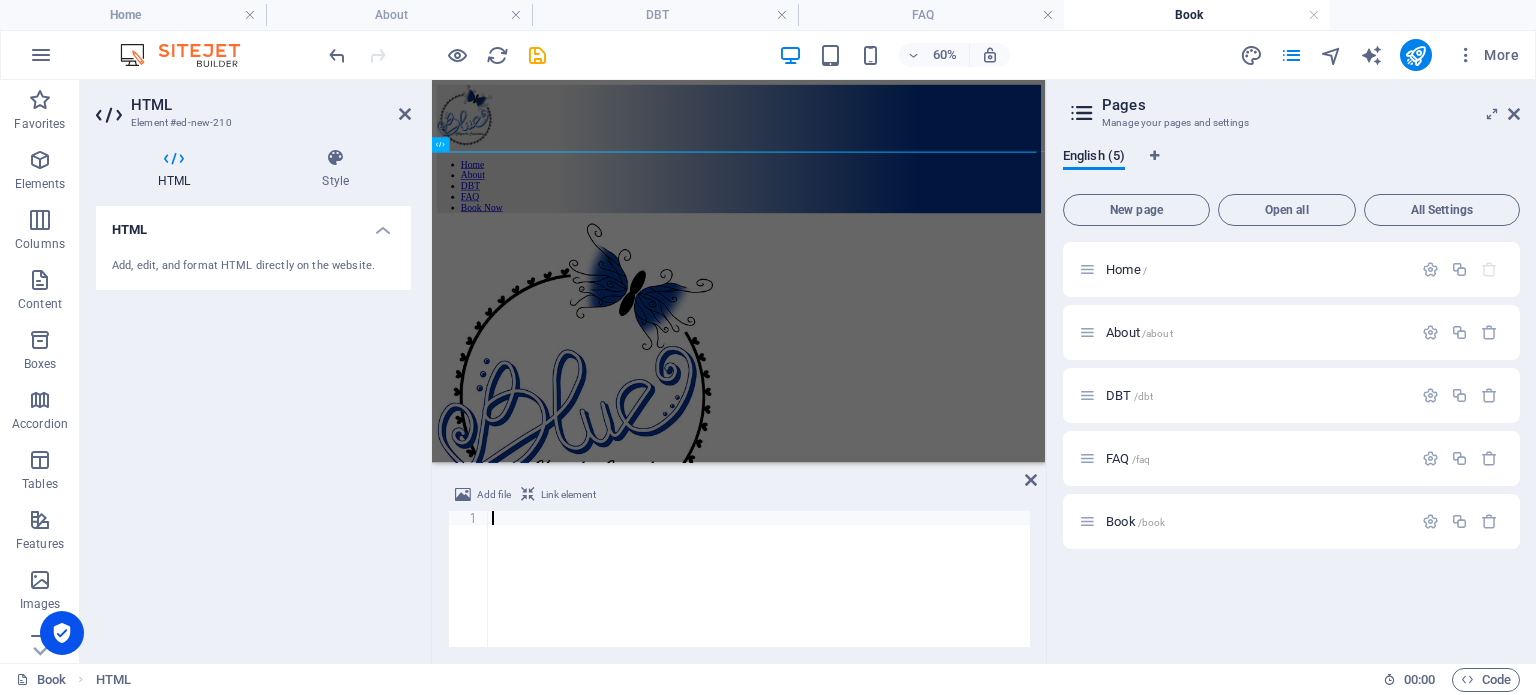 click at bounding box center [759, 593] 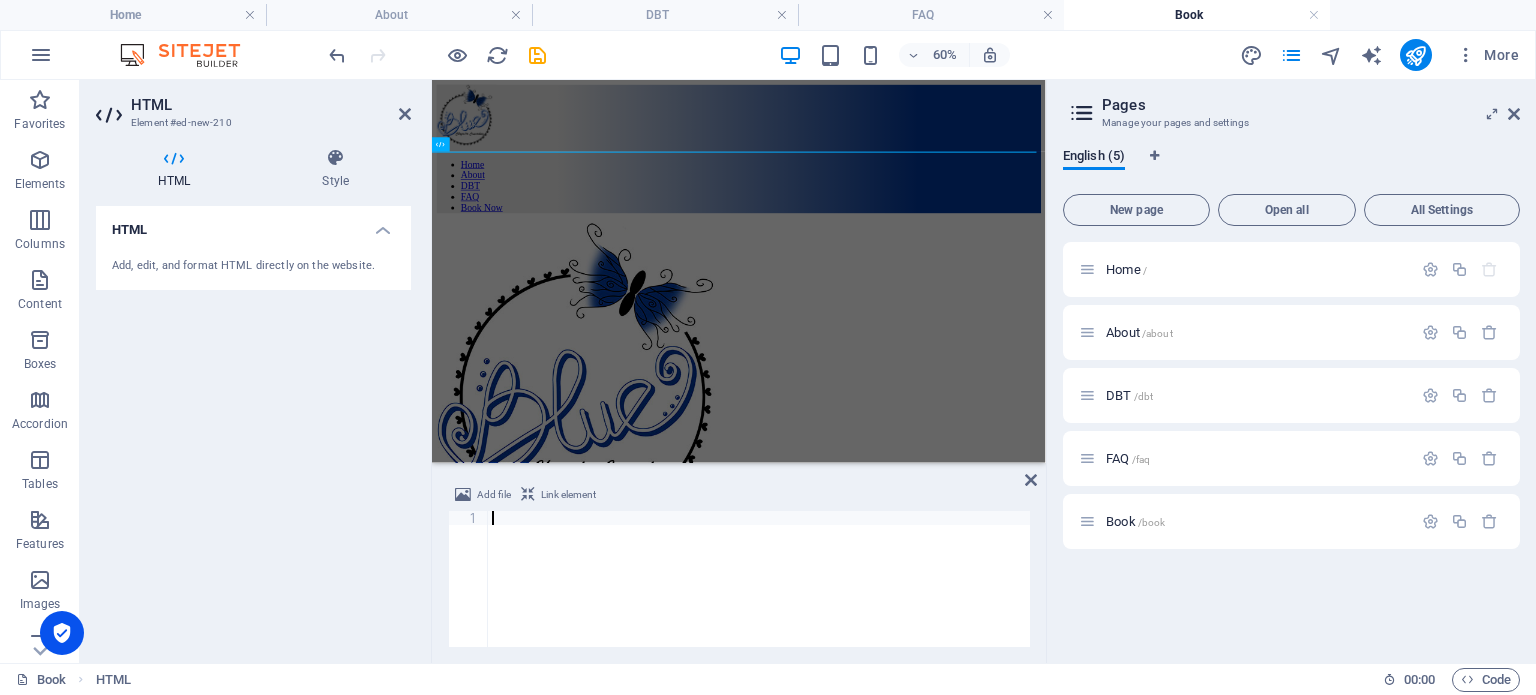 type on "<!-- End SimplePractice Appointment-Request Widget Embed Code -->" 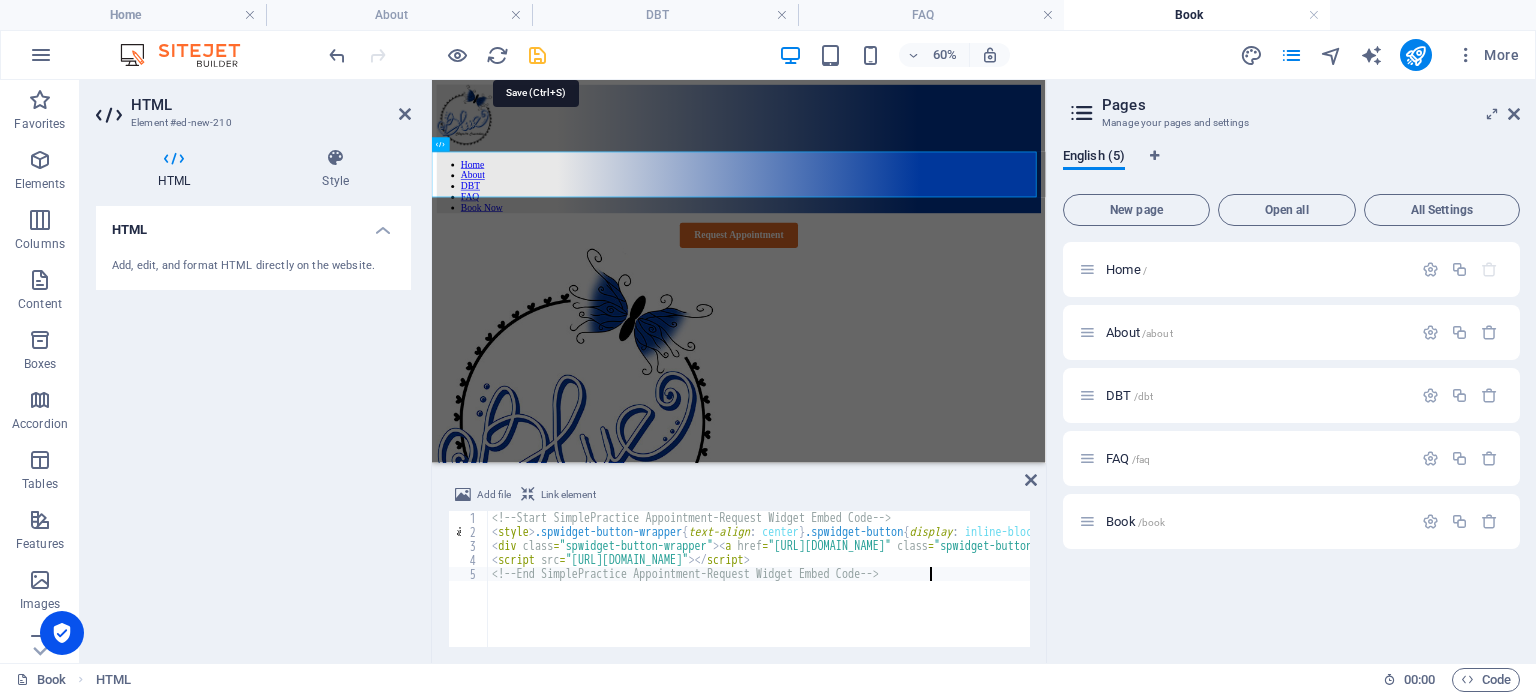 click at bounding box center (537, 55) 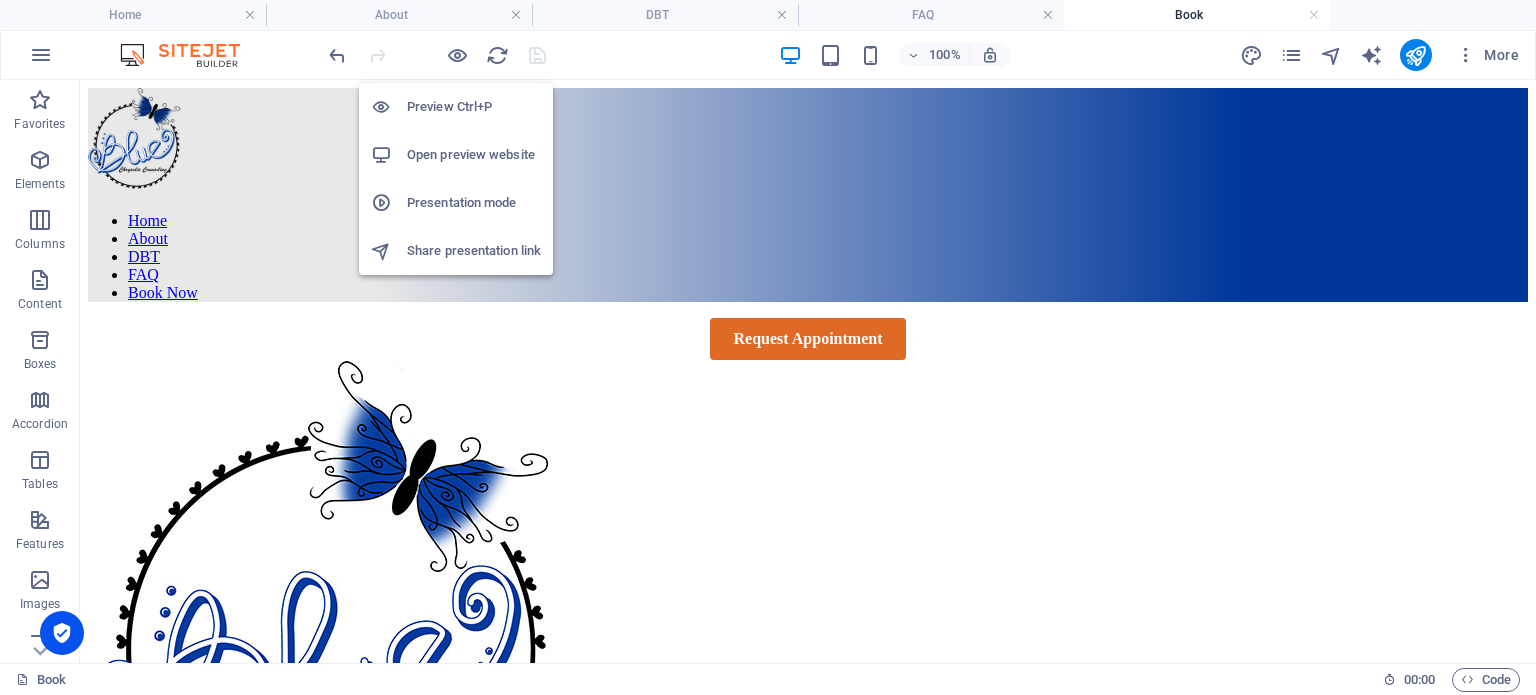 click on "Preview Ctrl+P" at bounding box center (474, 107) 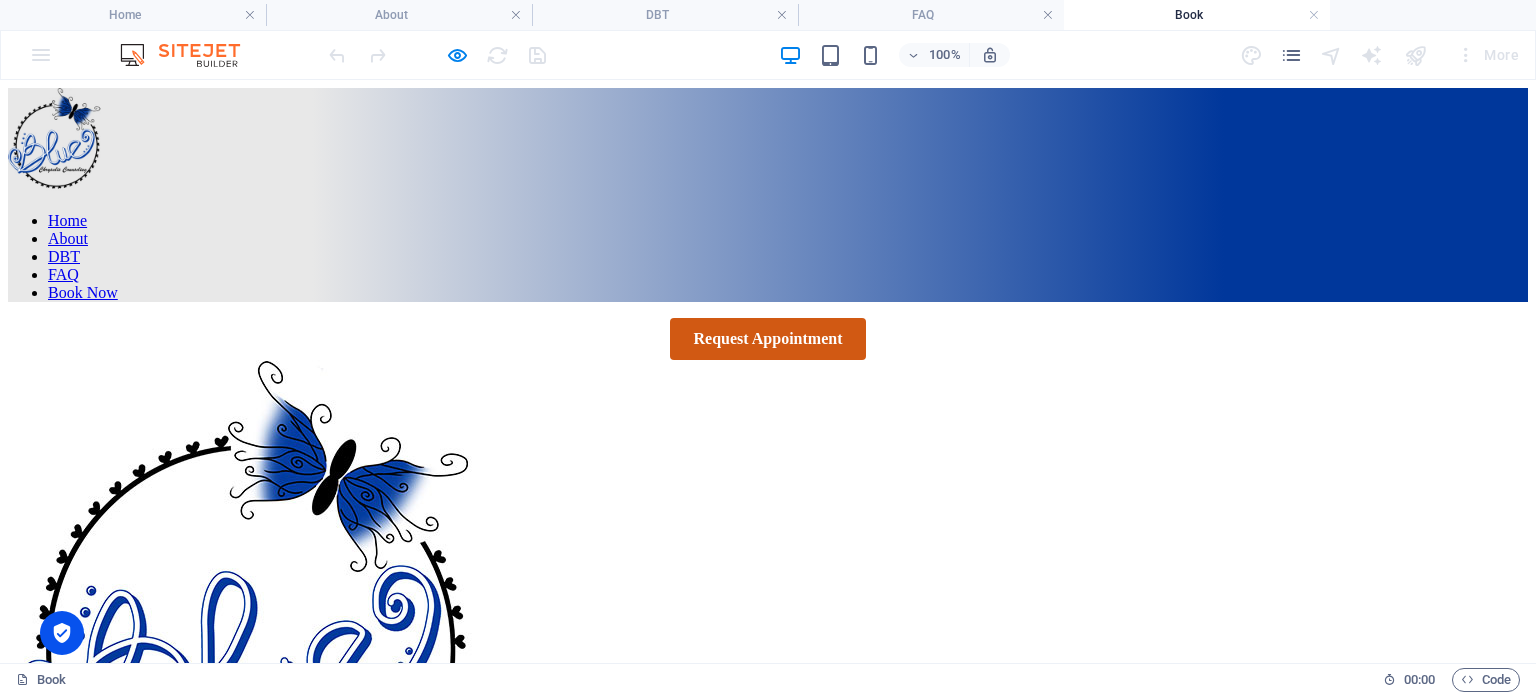 click on "Request Appointment" at bounding box center (768, 339) 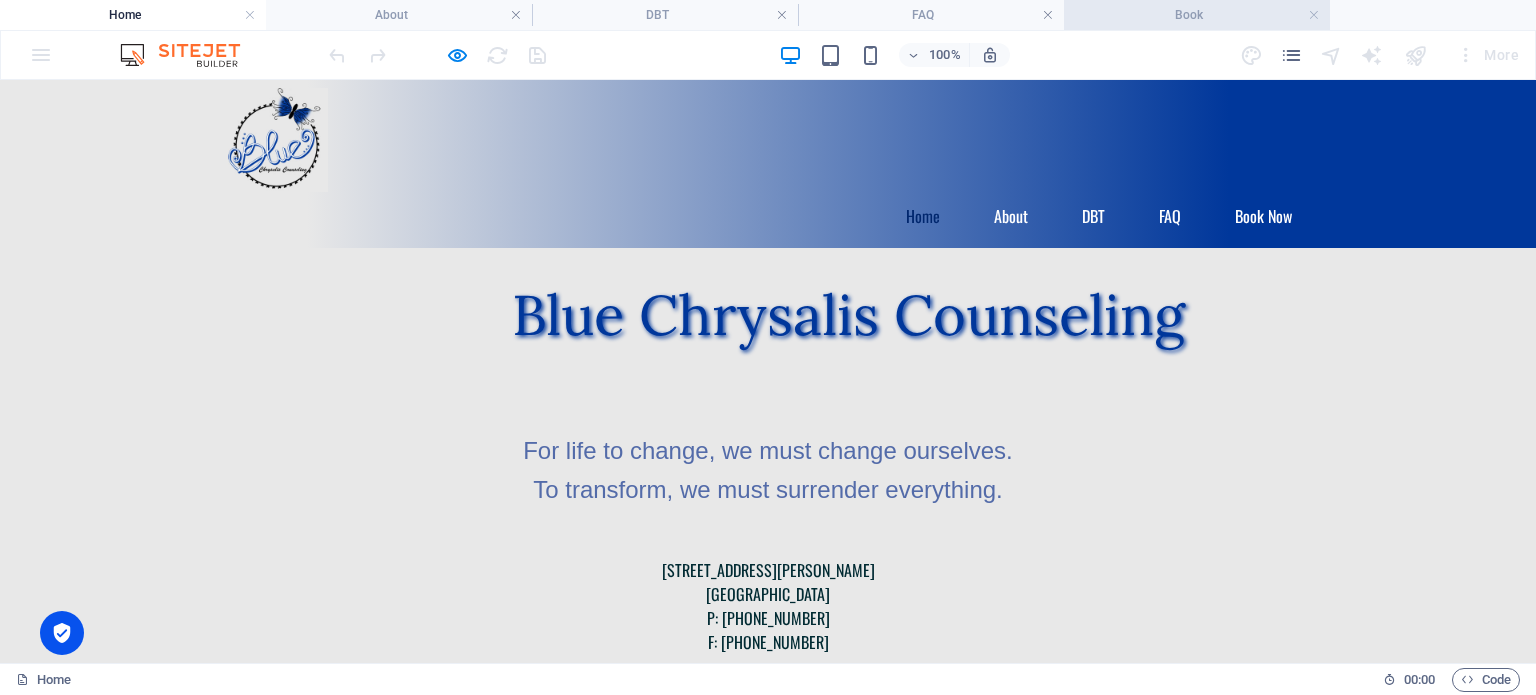 click on "Book" at bounding box center (1197, 15) 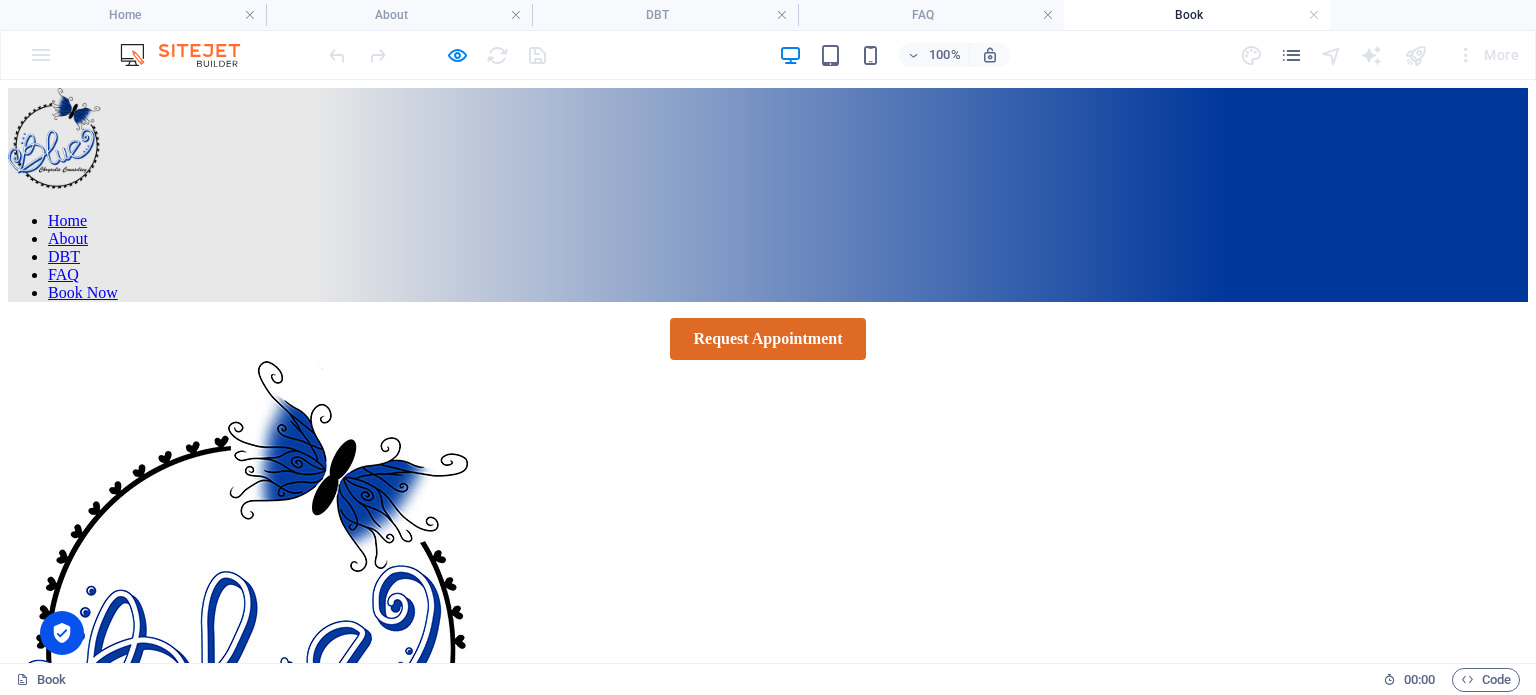 click on "Book" at bounding box center (1197, 15) 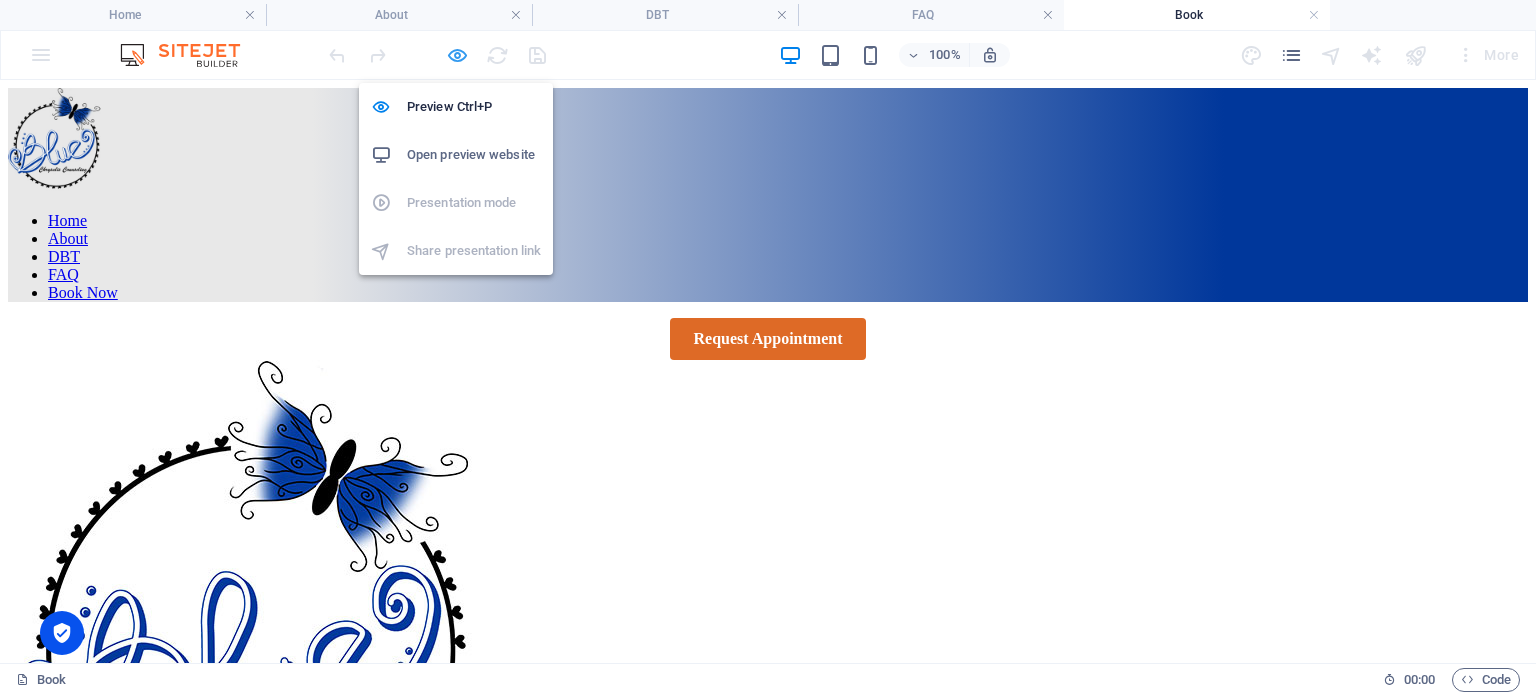 click at bounding box center (457, 55) 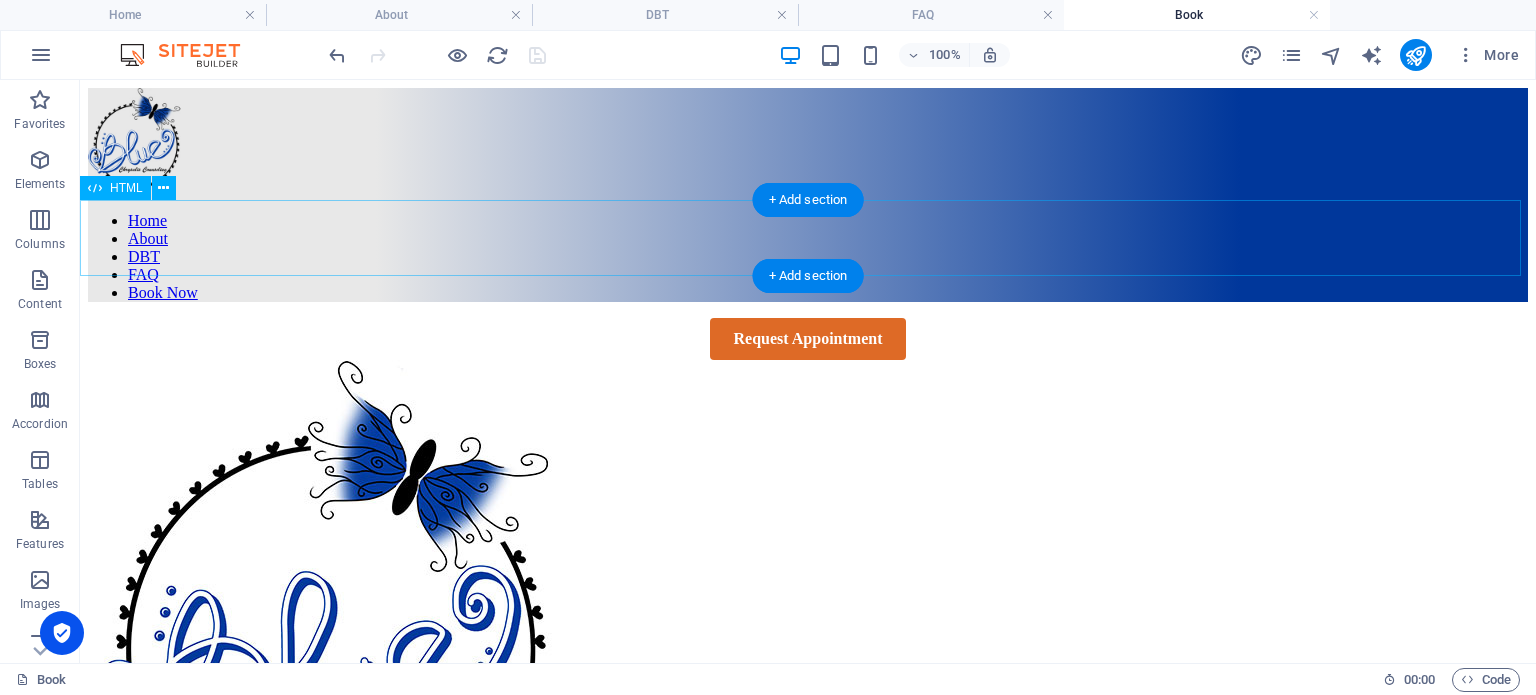 click on "Request Appointment" at bounding box center (808, 339) 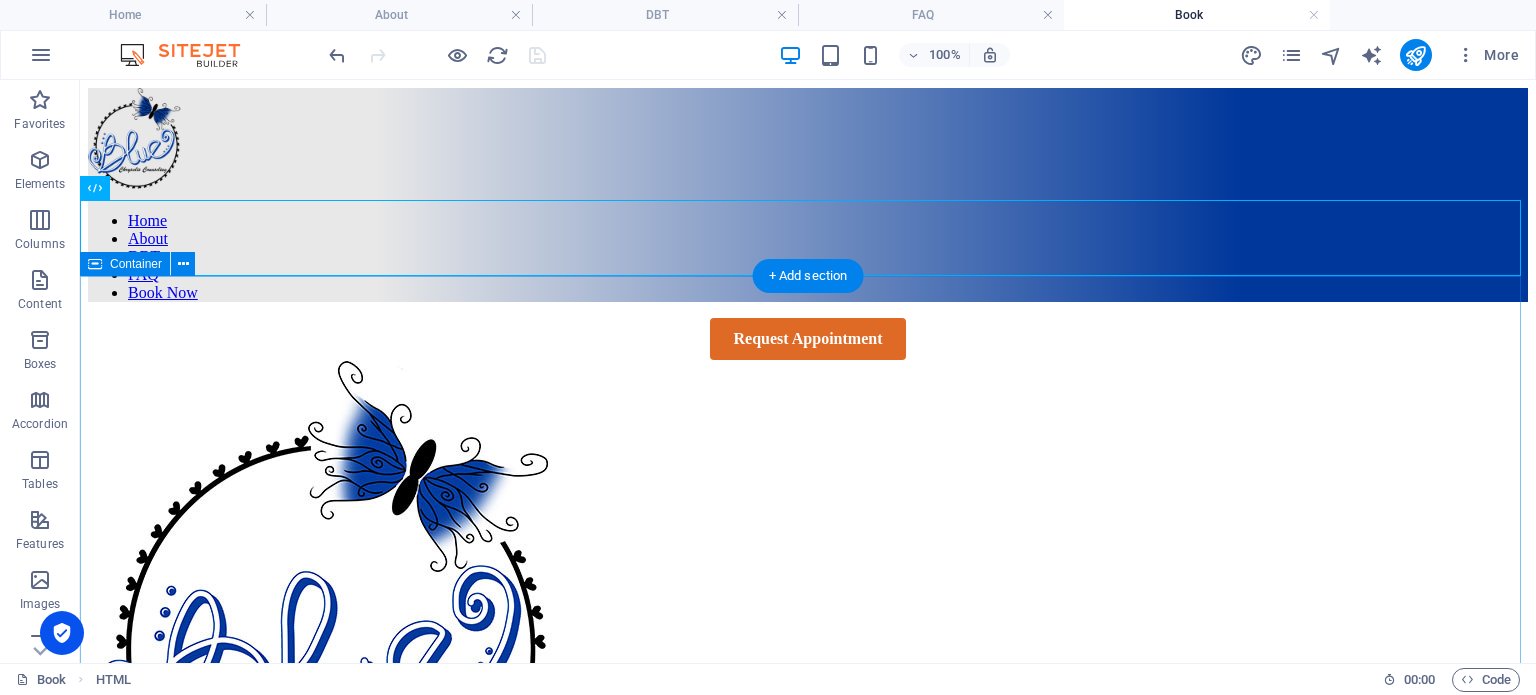 click on "Send us a message Full Name Phone Number Insurance Carrier Email Address Unreadable? Regenerate Submit" at bounding box center (808, 811) 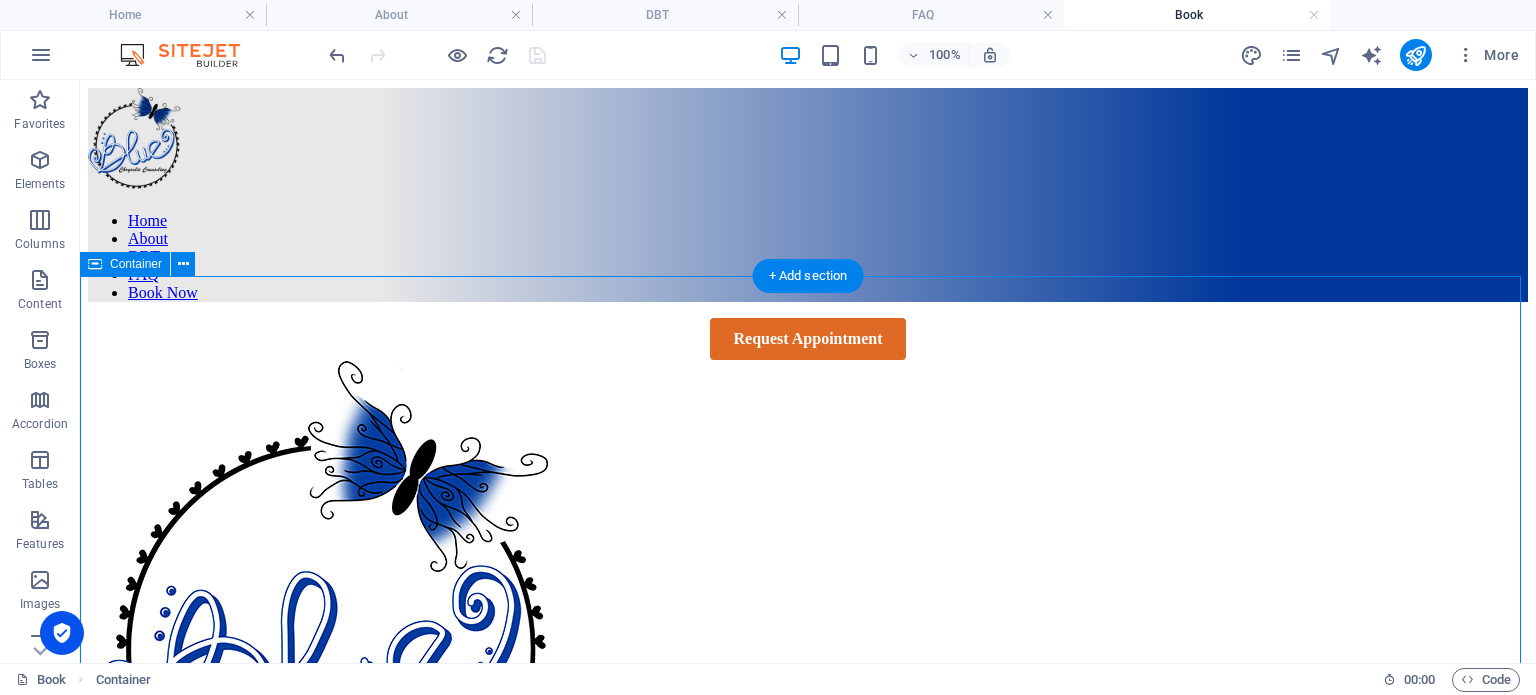 click on "Send us a message Full Name Phone Number Insurance Carrier Email Address Unreadable? Regenerate Submit" at bounding box center (808, 811) 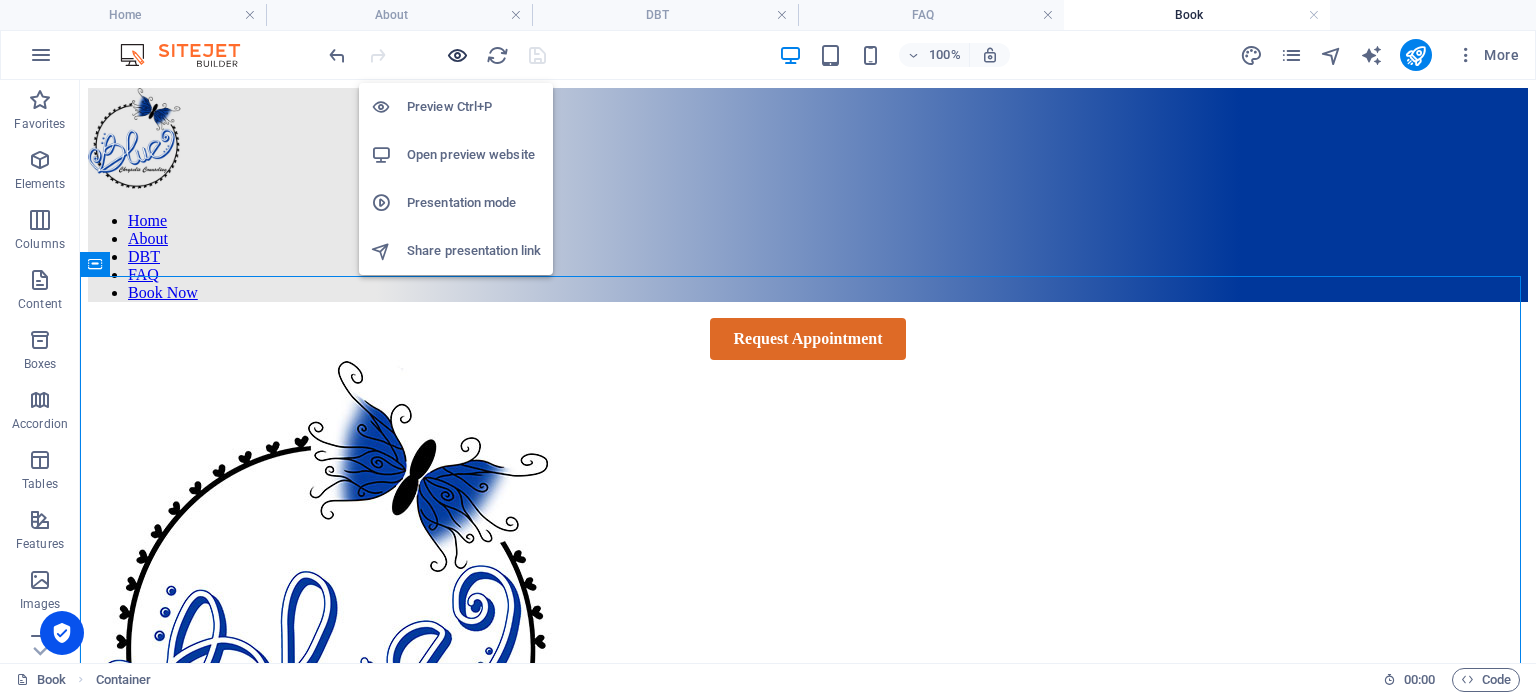 click at bounding box center (457, 55) 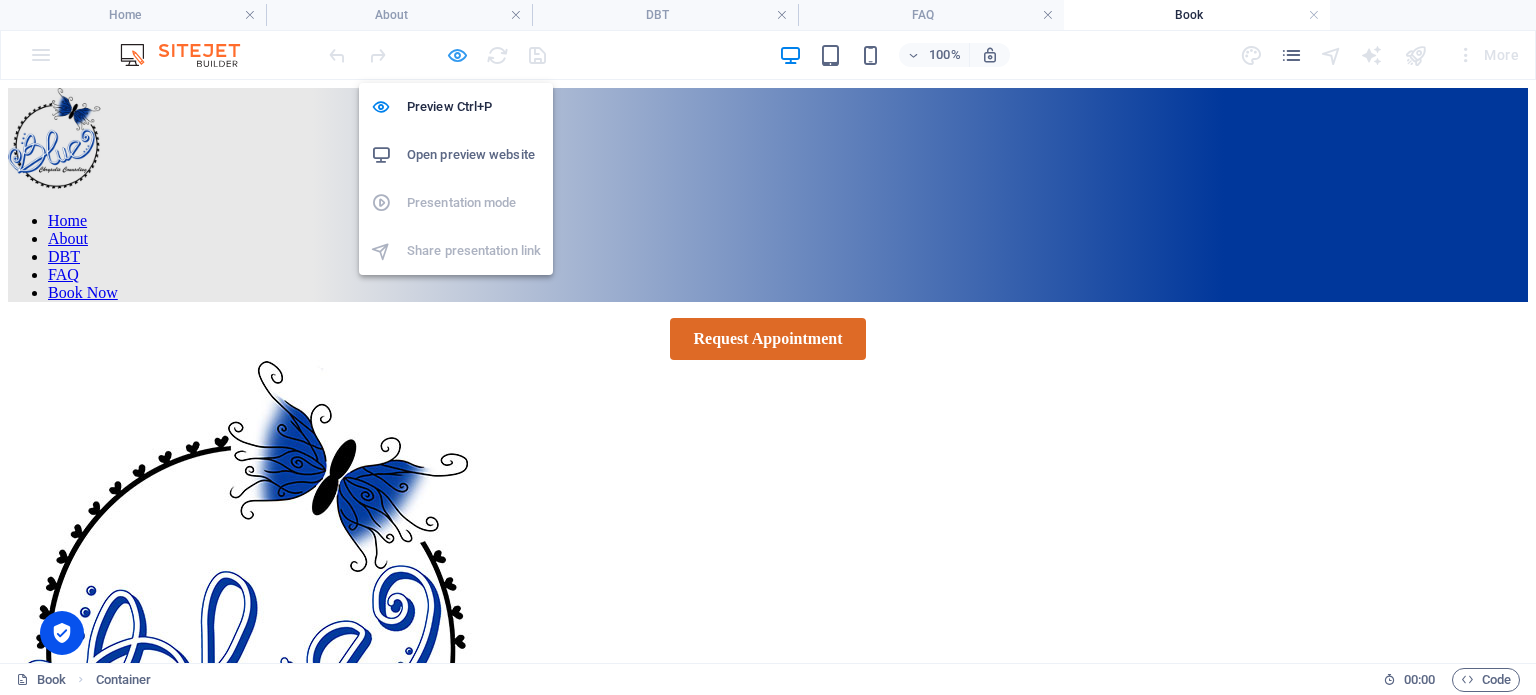 click at bounding box center [457, 55] 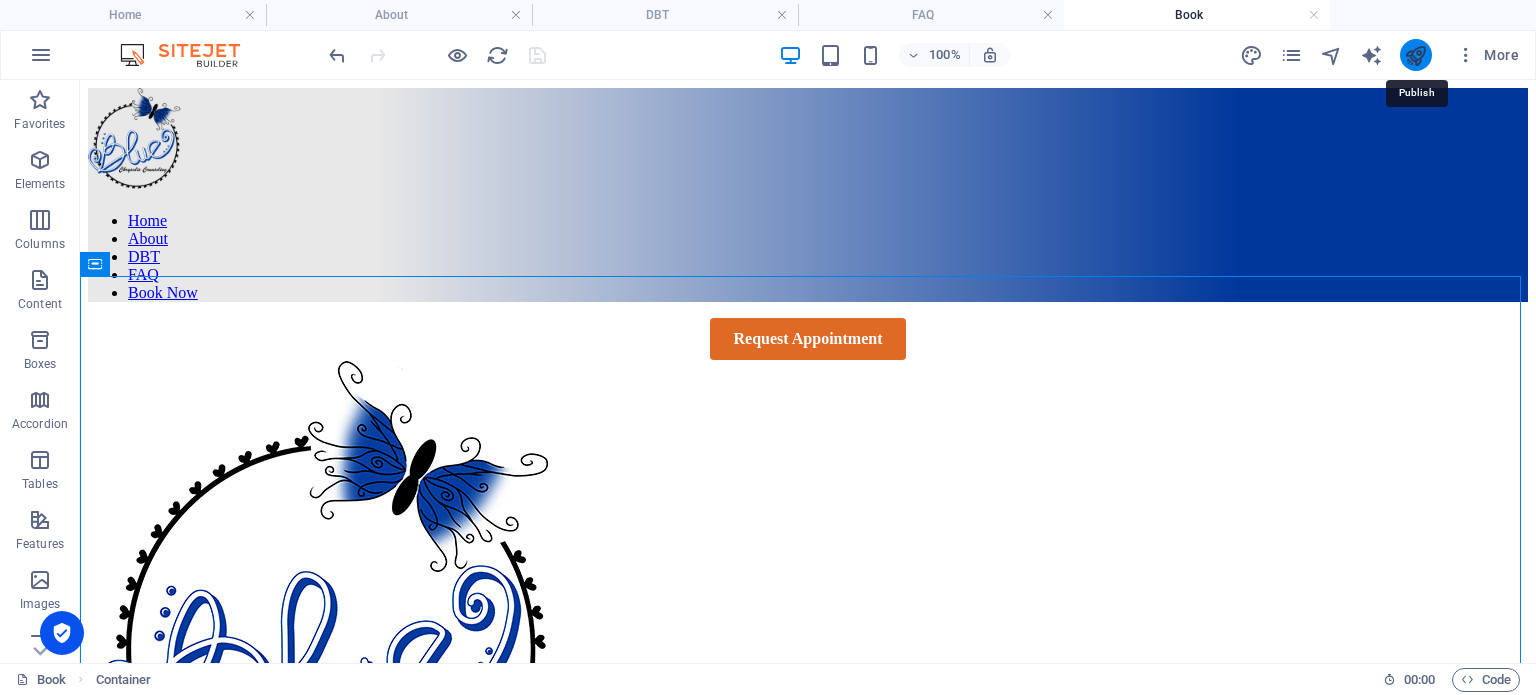 click at bounding box center (1415, 55) 